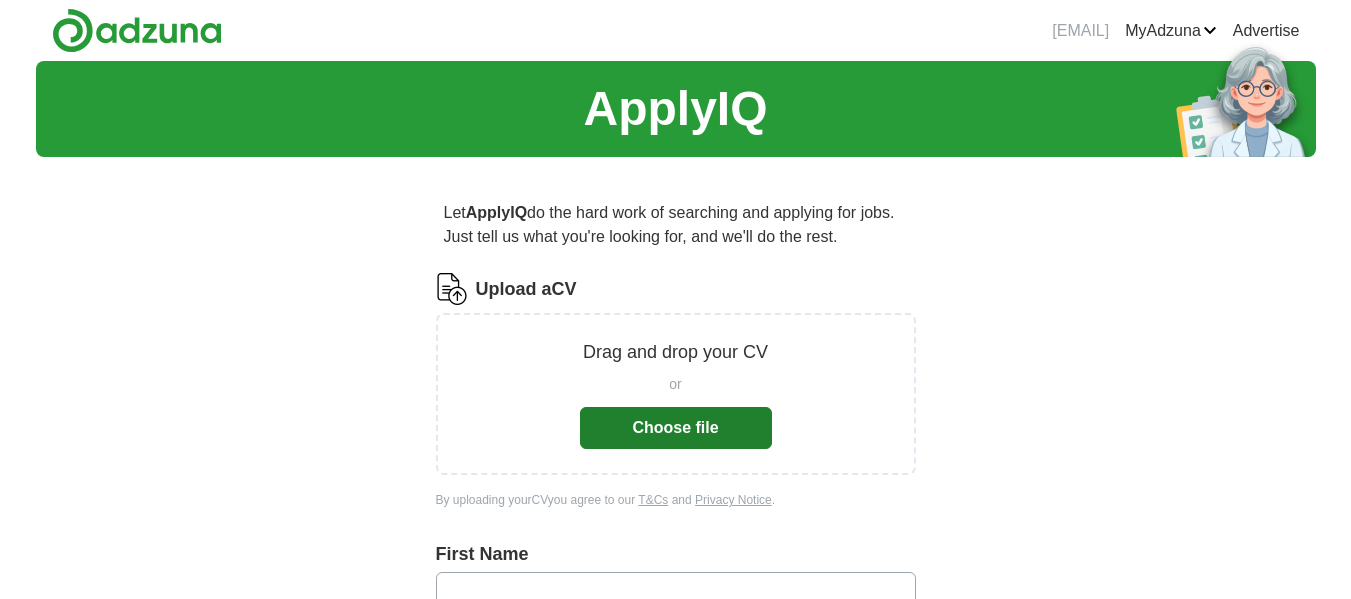 scroll, scrollTop: 0, scrollLeft: 0, axis: both 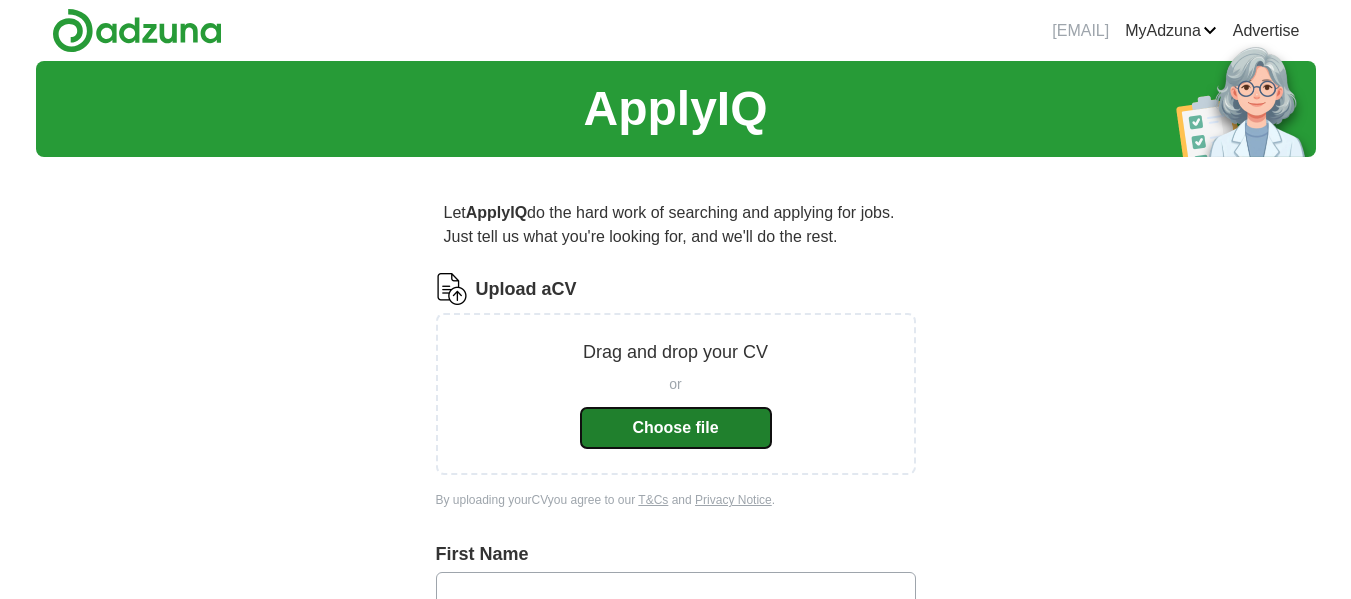 click on "Choose file" at bounding box center [676, 428] 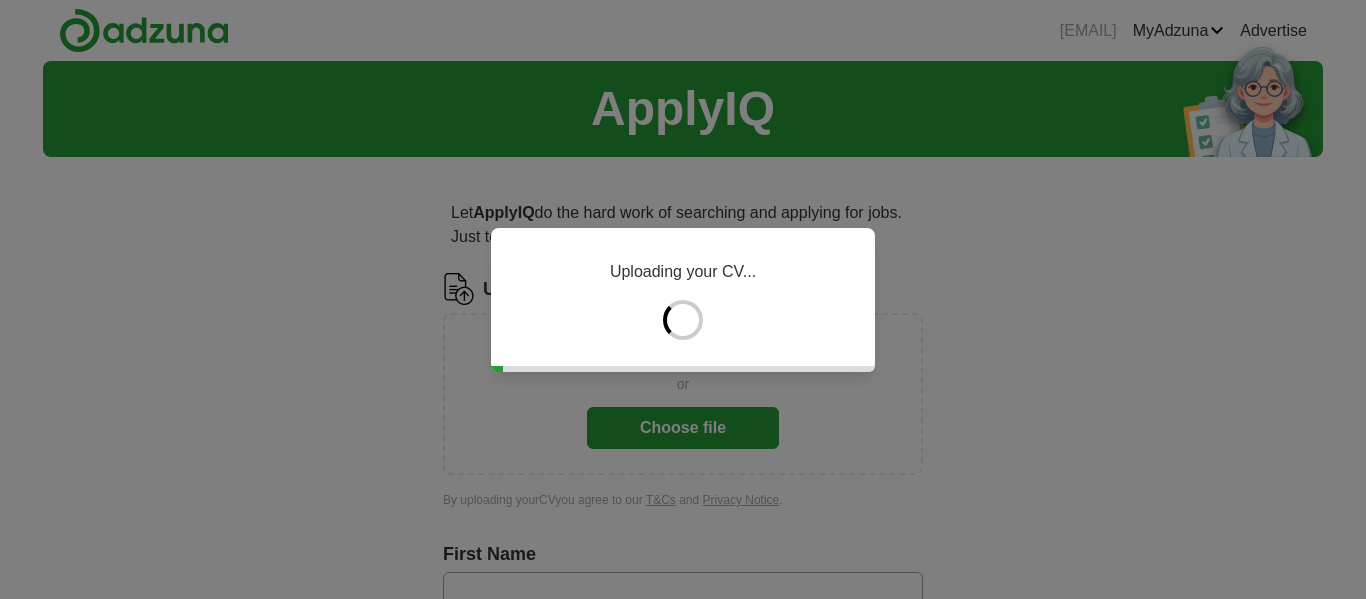 click on "Uploading your CV..." at bounding box center (683, 299) 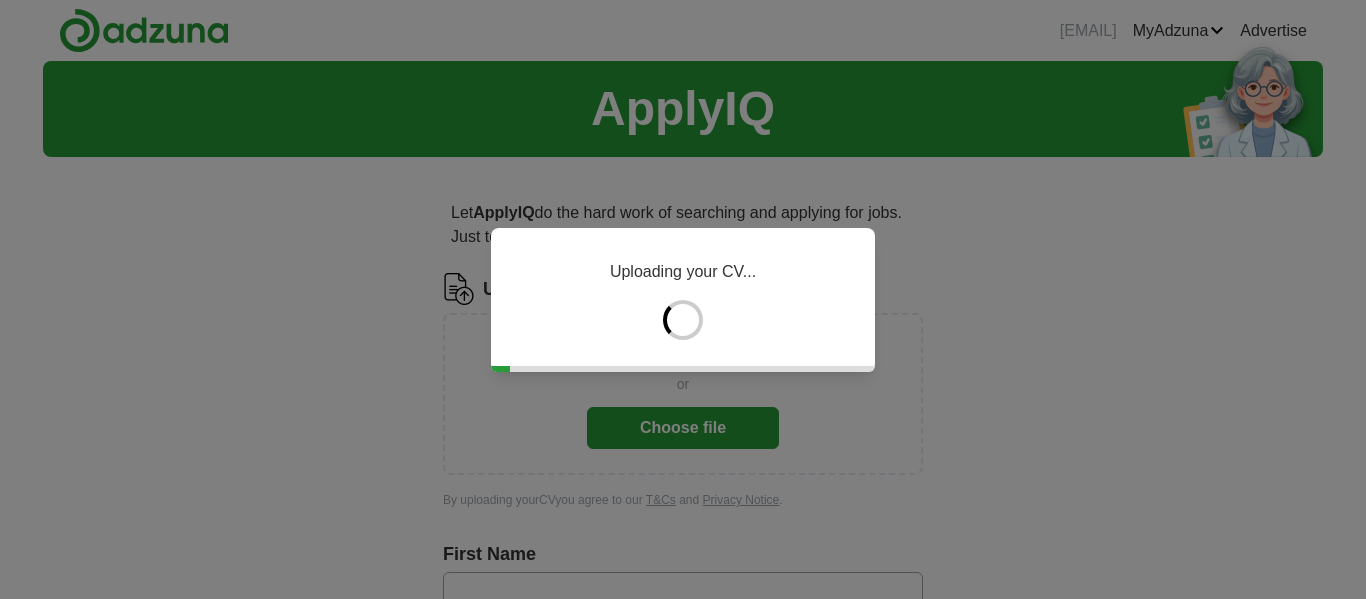 click on "Uploading your CV..." at bounding box center (683, 299) 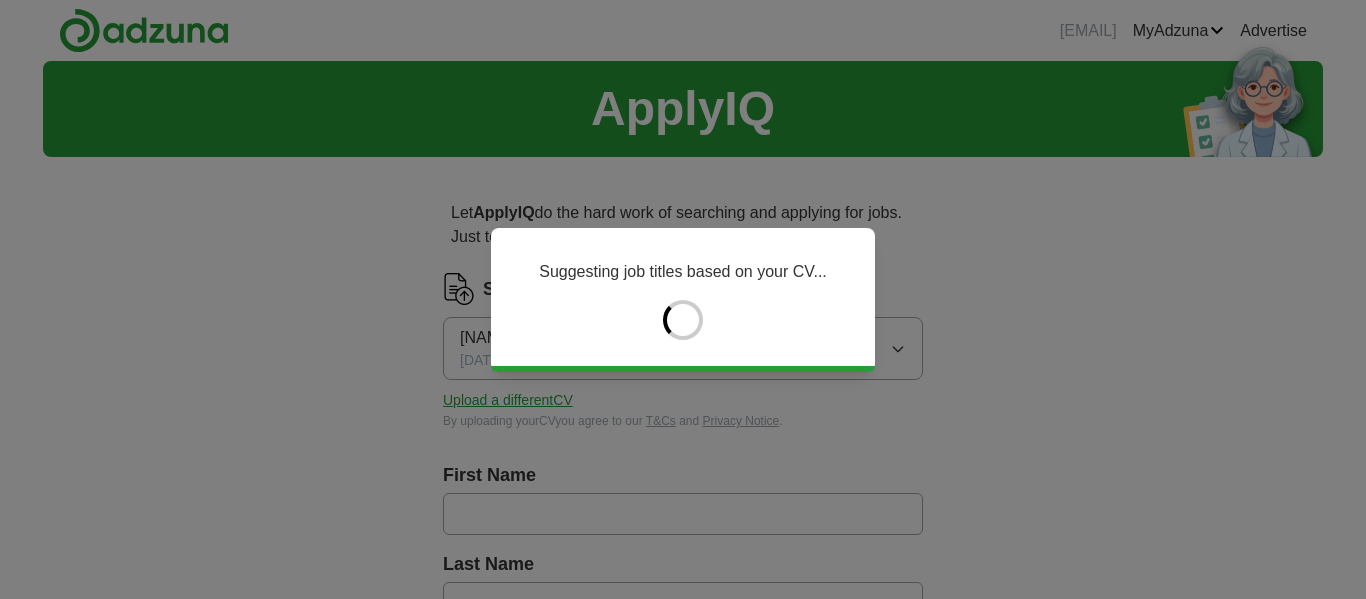 type on "********" 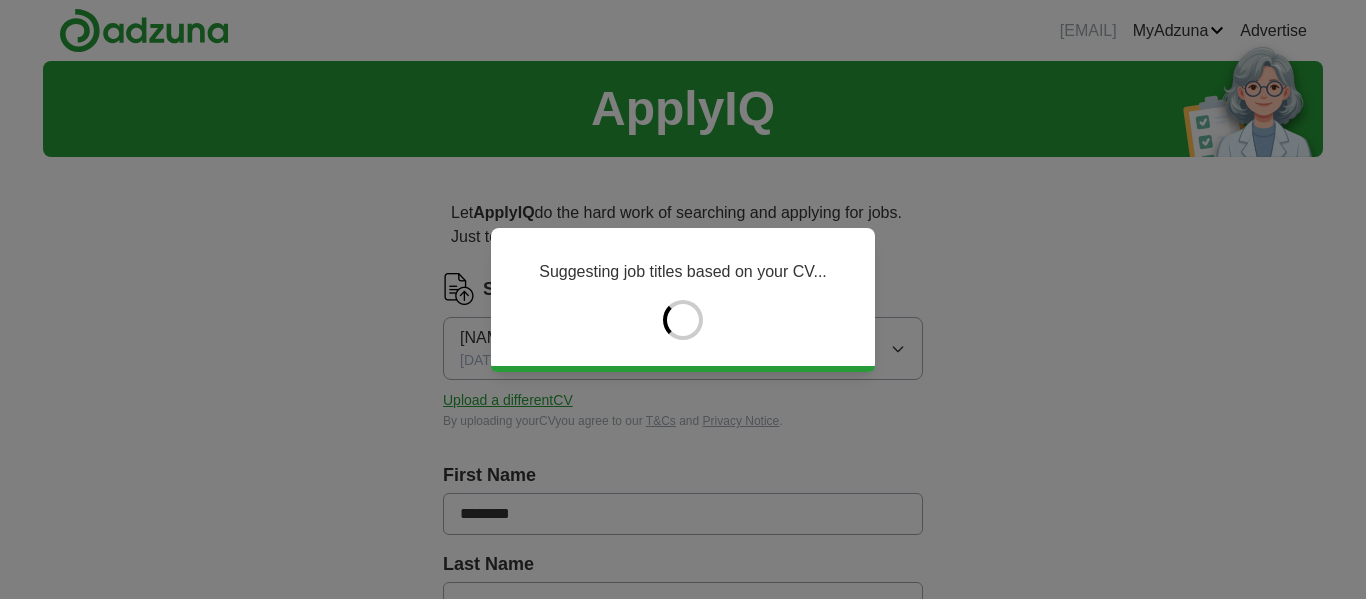 type on "*******" 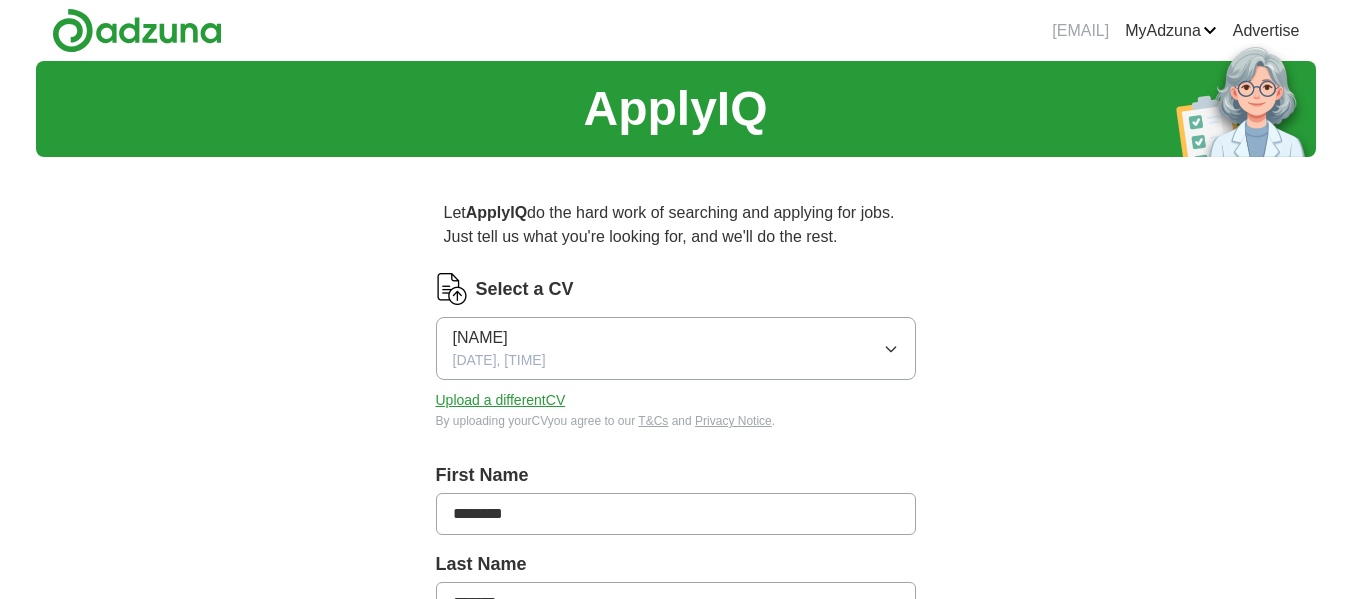 scroll, scrollTop: 524, scrollLeft: 0, axis: vertical 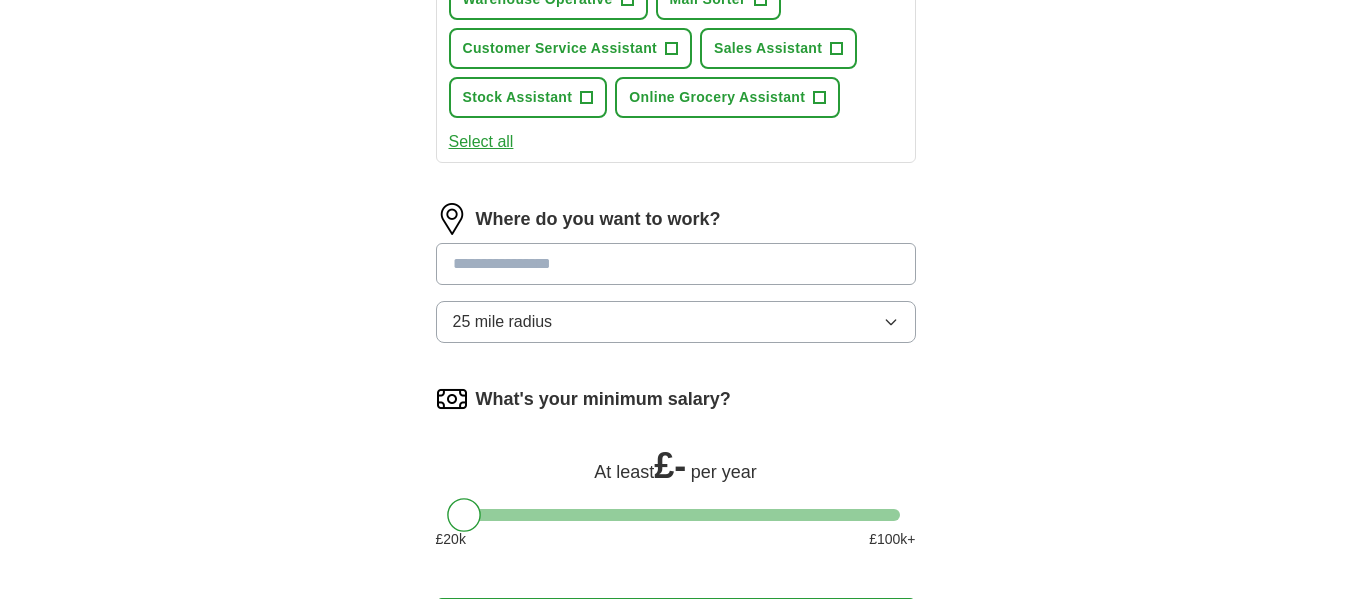 click at bounding box center (676, 264) 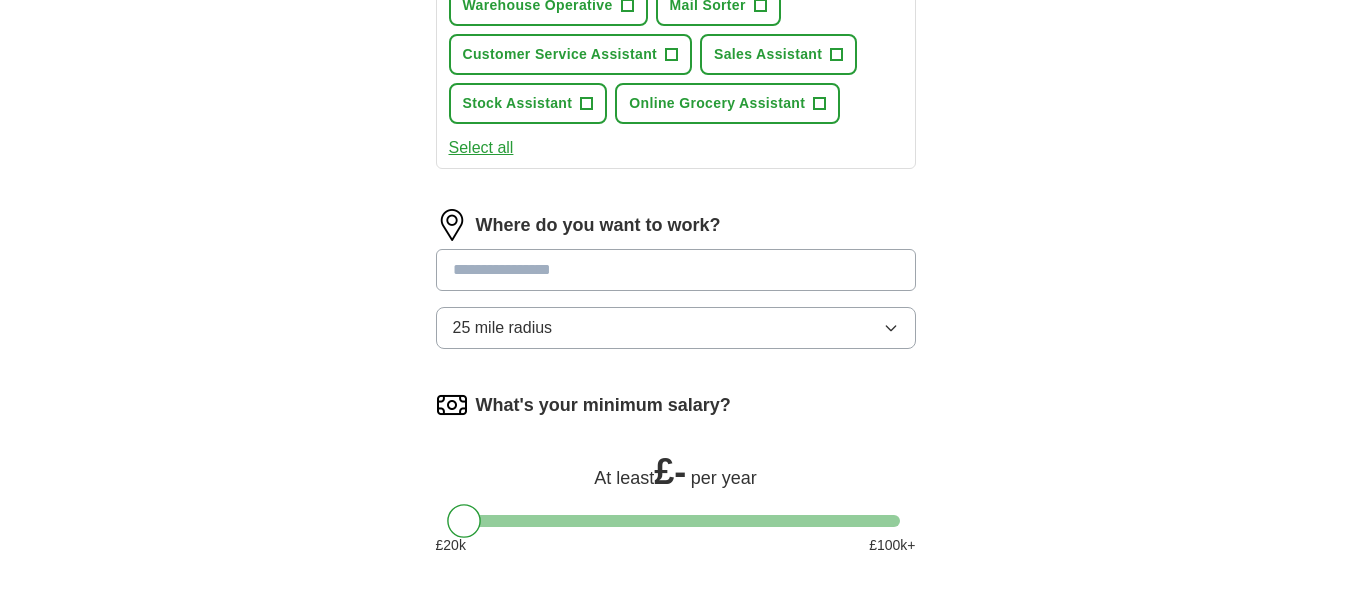 scroll, scrollTop: 873, scrollLeft: 0, axis: vertical 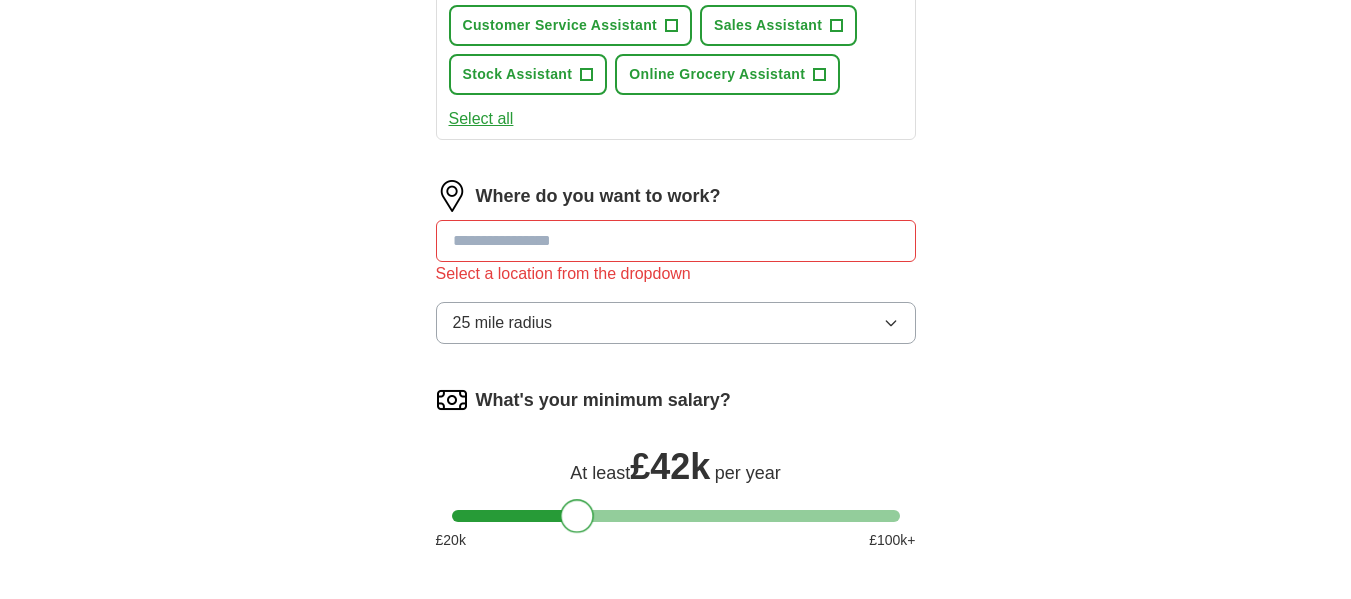 click on "What's your minimum salary? At least  £ 42k   per year £ 20 k £ 100 k+" at bounding box center (676, 475) 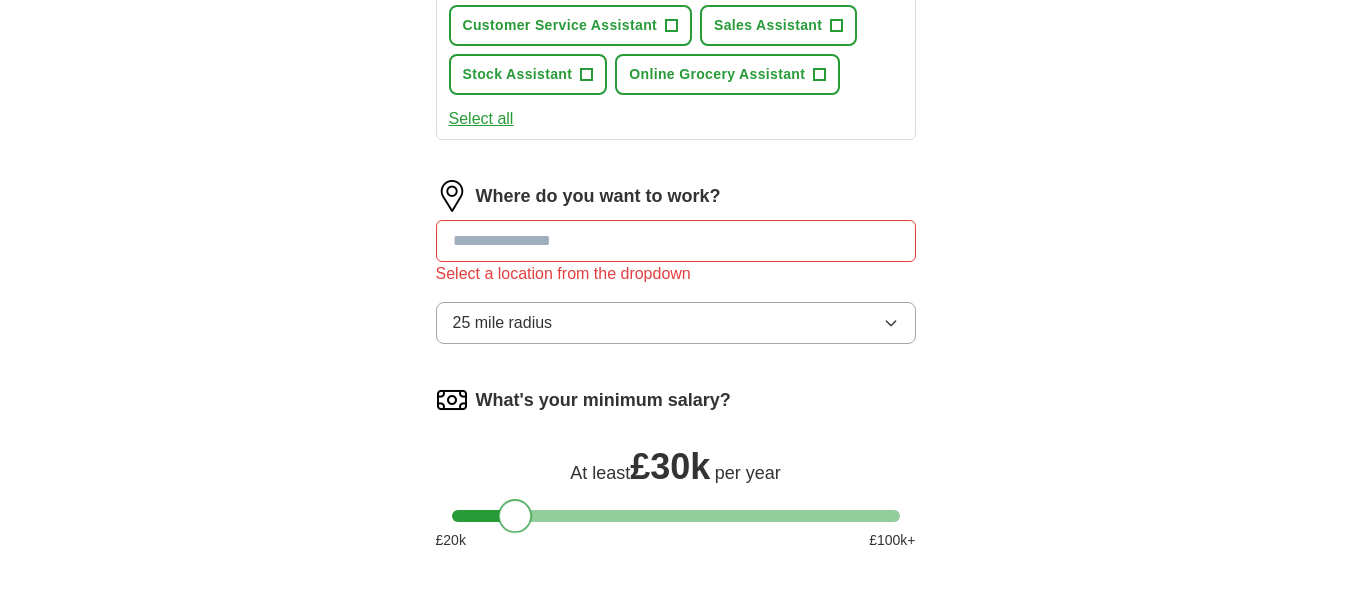 drag, startPoint x: 564, startPoint y: 525, endPoint x: 499, endPoint y: 515, distance: 65.76473 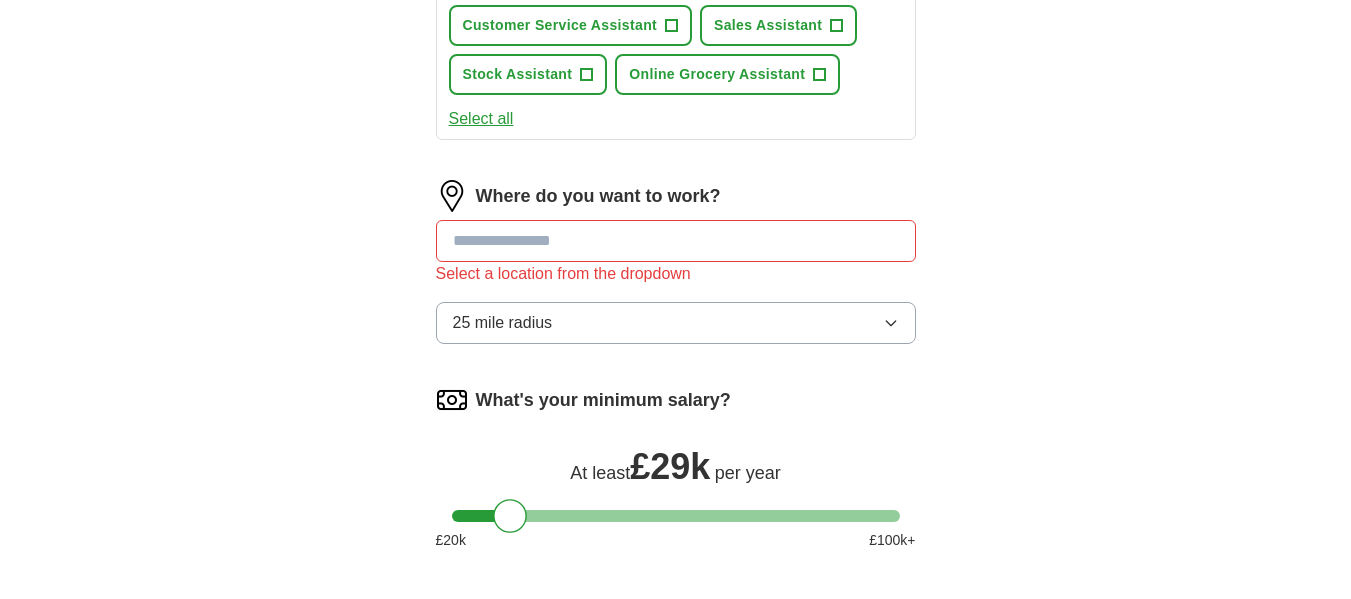 click at bounding box center (676, 241) 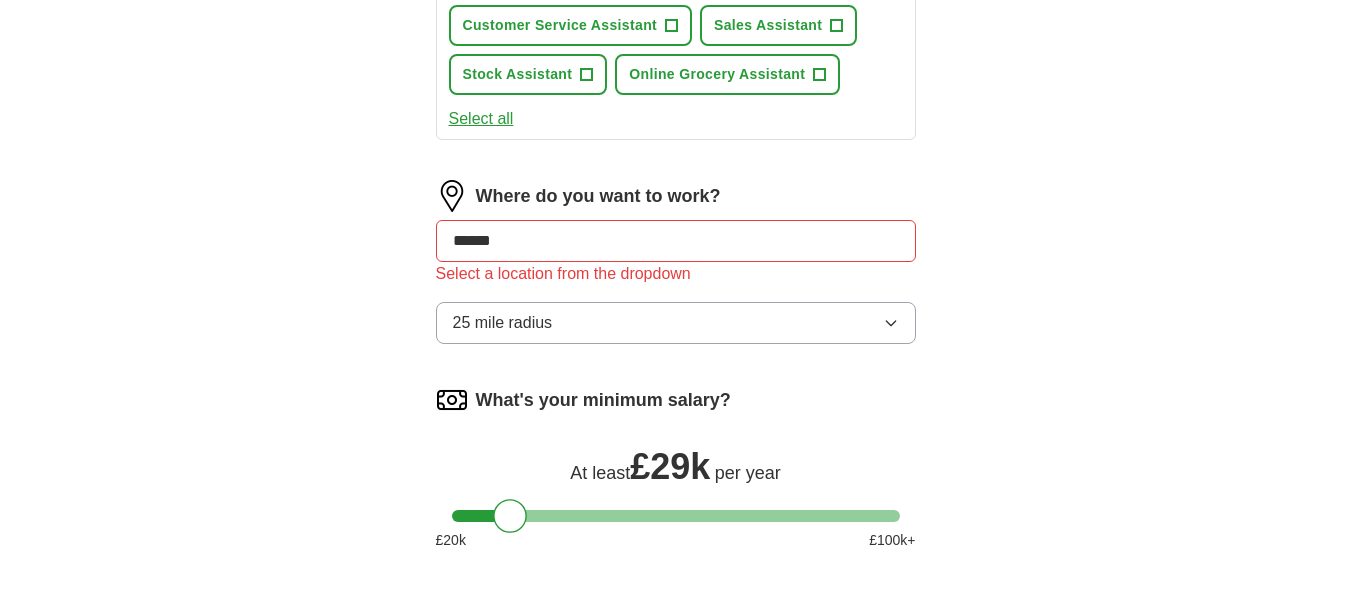 type on "*******" 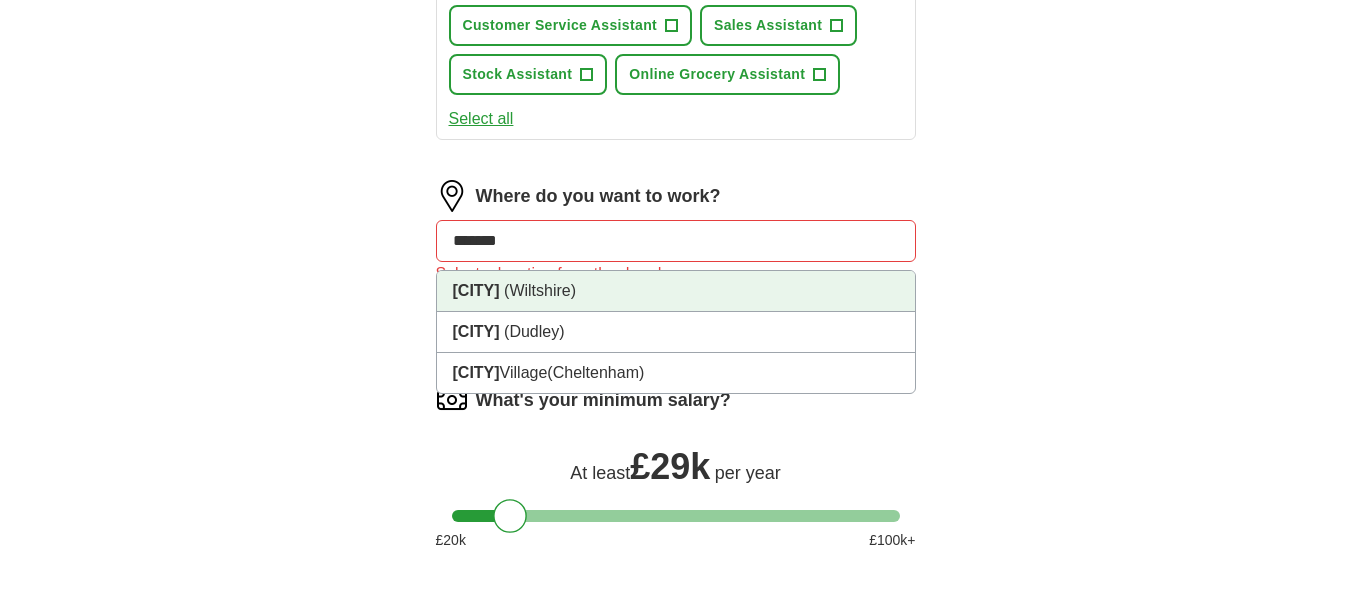 click on "[CITY]   ([REGION])" at bounding box center (676, 291) 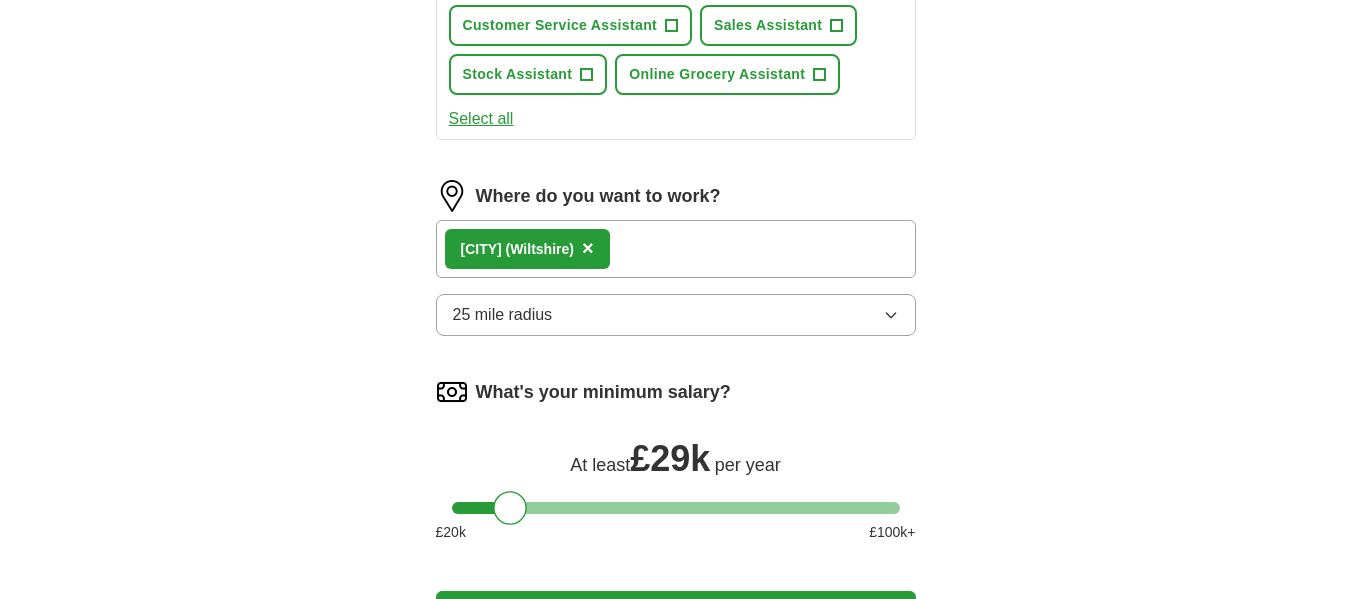 click on "ApplyIQ Let  ApplyIQ  do the hard work of searching and applying for jobs. Just tell us what you're looking for, and we'll do the rest. Select a CV [NAME] [DATE], [TIME] Upload a different  CV By uploading your  CV  you agree to our   T&Cs   and   Privacy Notice . First Name ******** Last Name ******* What job are you looking for? Enter or select a minimum of 3 job titles (4-8 recommended) Business Support Assistant + Retail Assistant + Warehouse Operative + Mail Sorter + Customer Service Assistant + Sales Assistant + Stock Assistant + Online Grocery Assistant + Select all Where do you want to work? [CITY]   (Wiltshire) × 25 mile radius What's your minimum salary? At least  £ 29k   per year £ 20 k £ 100 k+ Start applying for jobs By registering, you consent to us applying to suitable jobs for you" at bounding box center [676, -74] 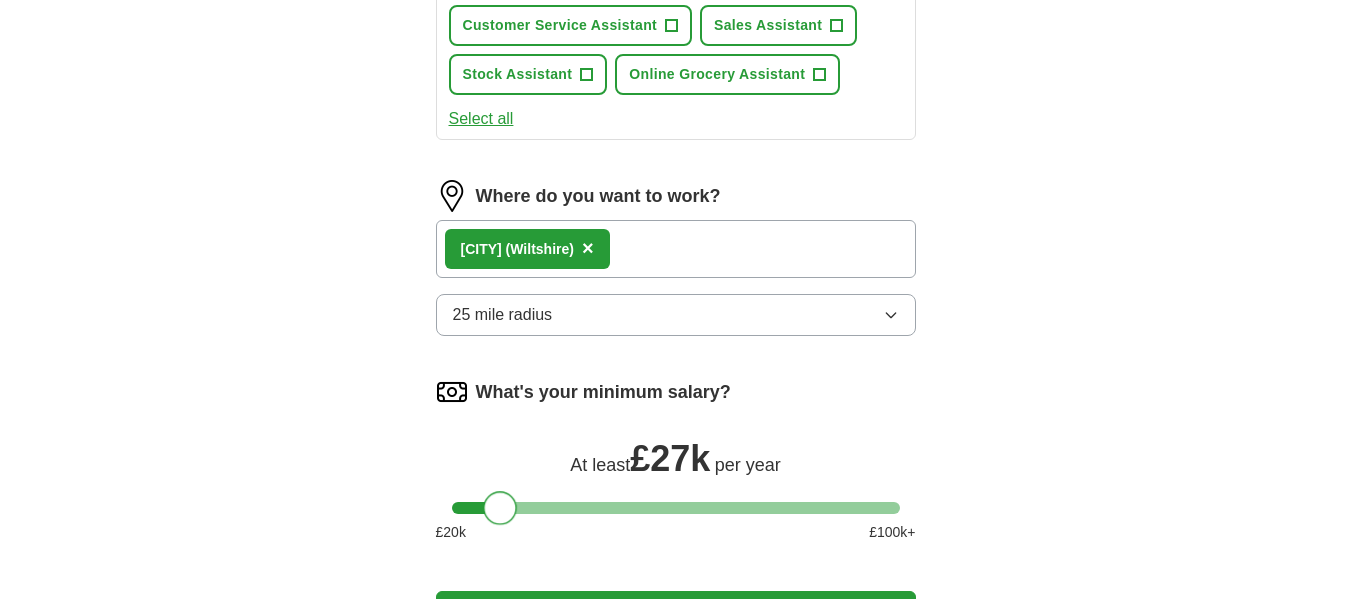 drag, startPoint x: 502, startPoint y: 520, endPoint x: 495, endPoint y: 507, distance: 14.764823 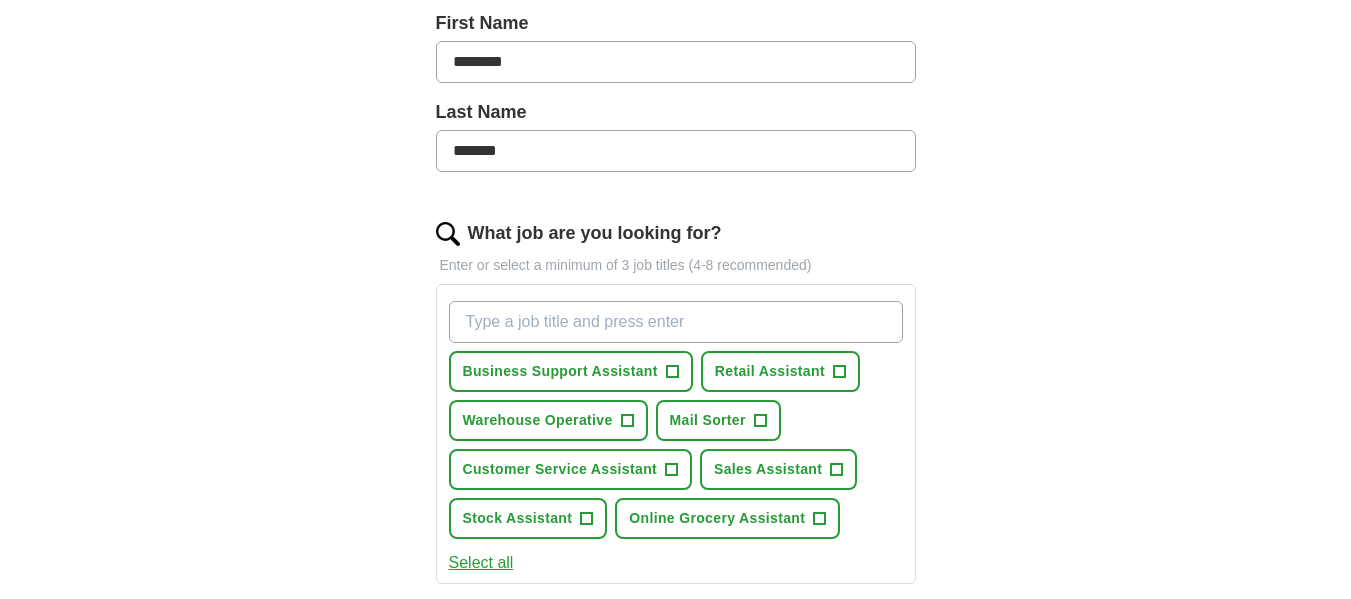 scroll, scrollTop: 462, scrollLeft: 0, axis: vertical 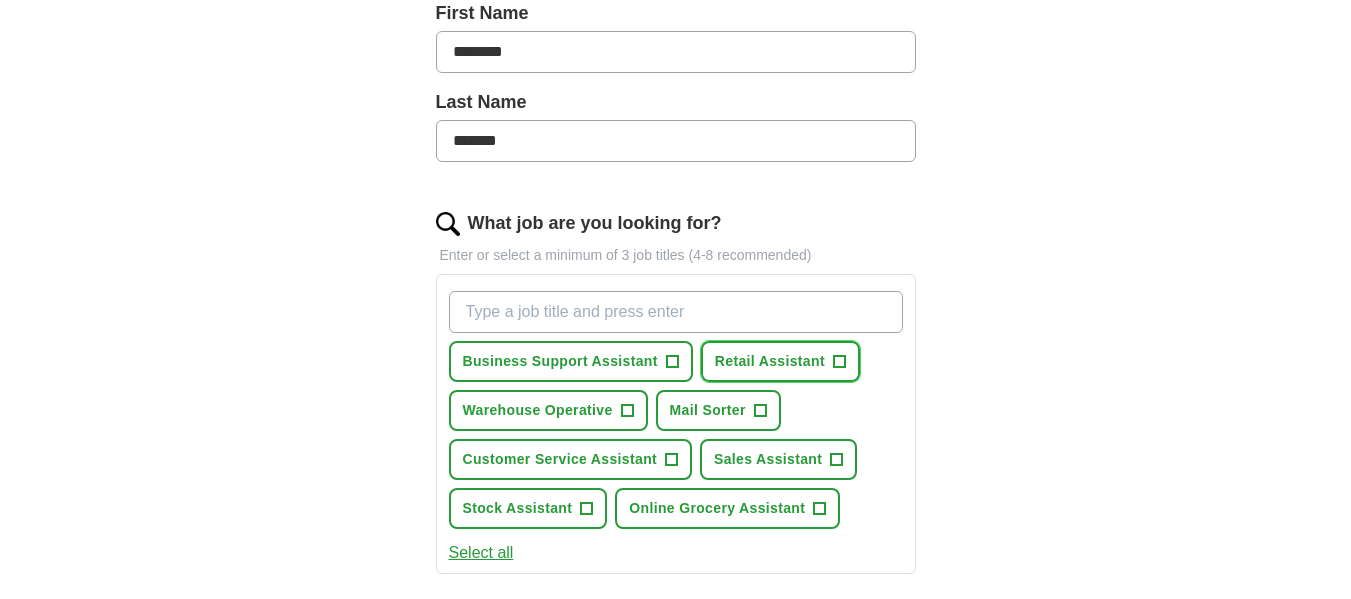 click on "Retail Assistant +" at bounding box center [780, 361] 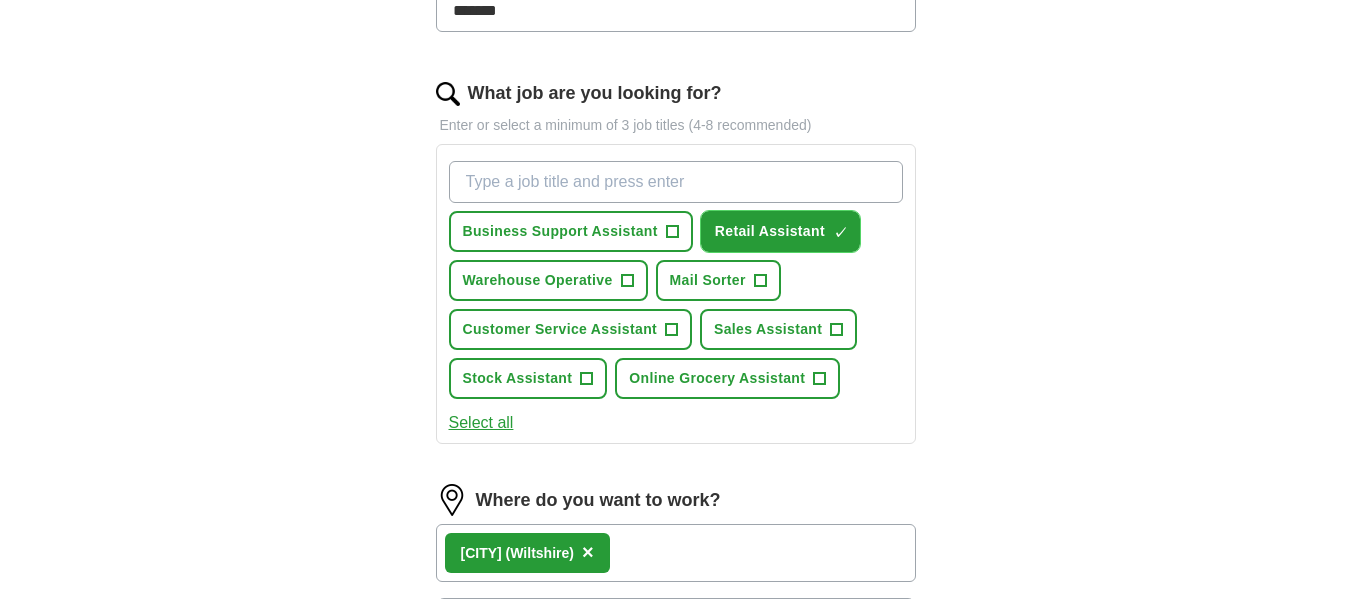 scroll, scrollTop: 589, scrollLeft: 0, axis: vertical 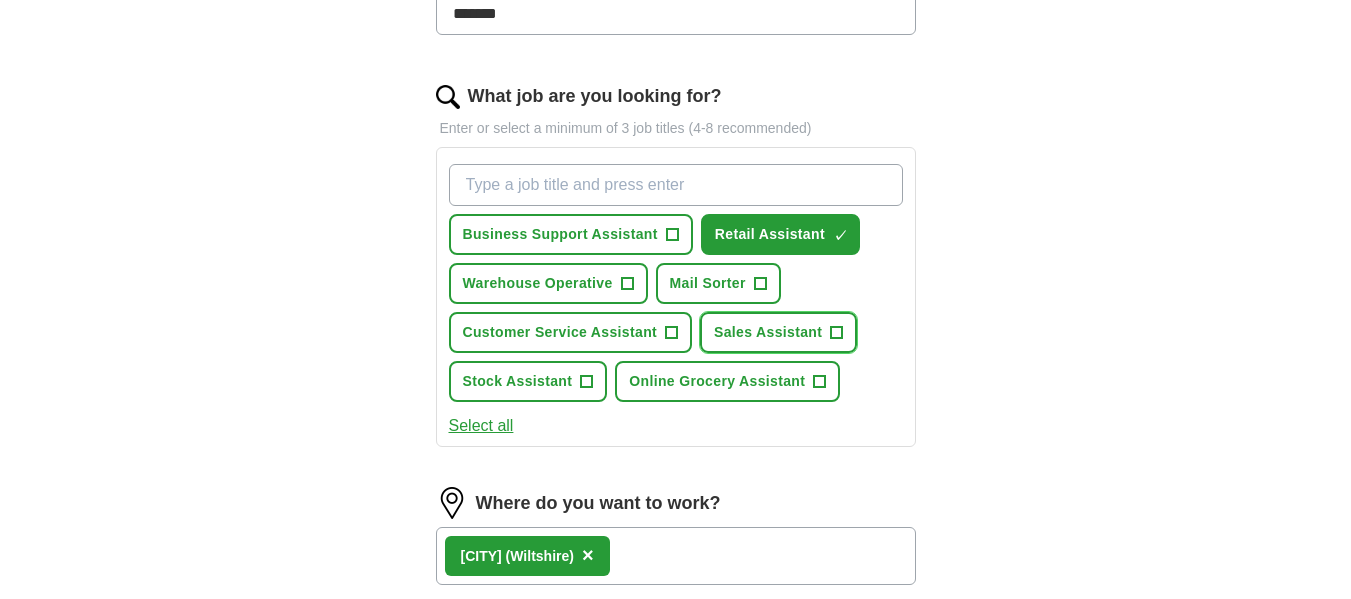 click on "+" at bounding box center (837, 333) 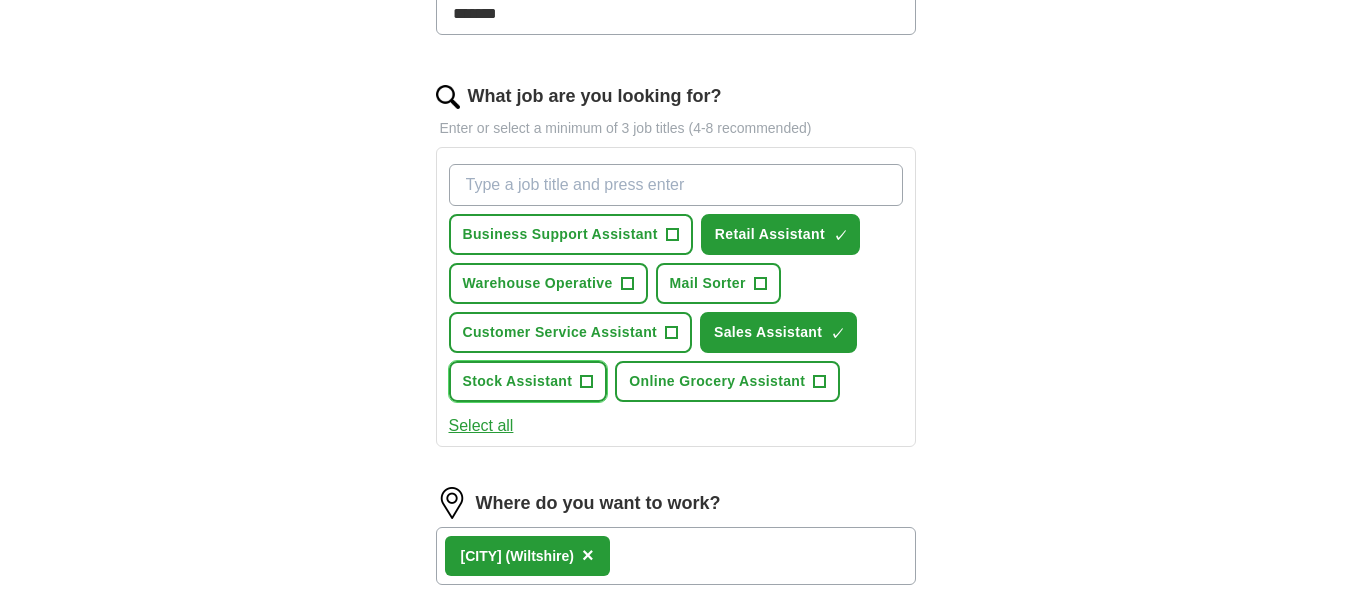 click on "Stock Assistant" at bounding box center (518, 381) 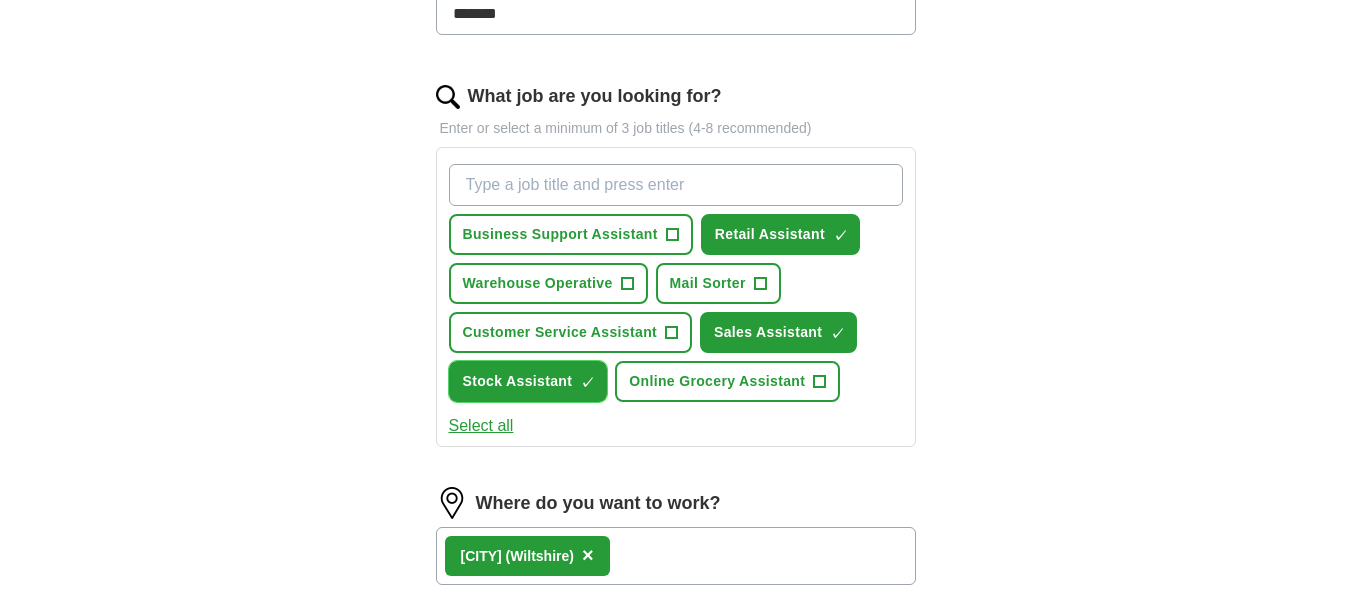 drag, startPoint x: 523, startPoint y: 383, endPoint x: 552, endPoint y: 356, distance: 39.623226 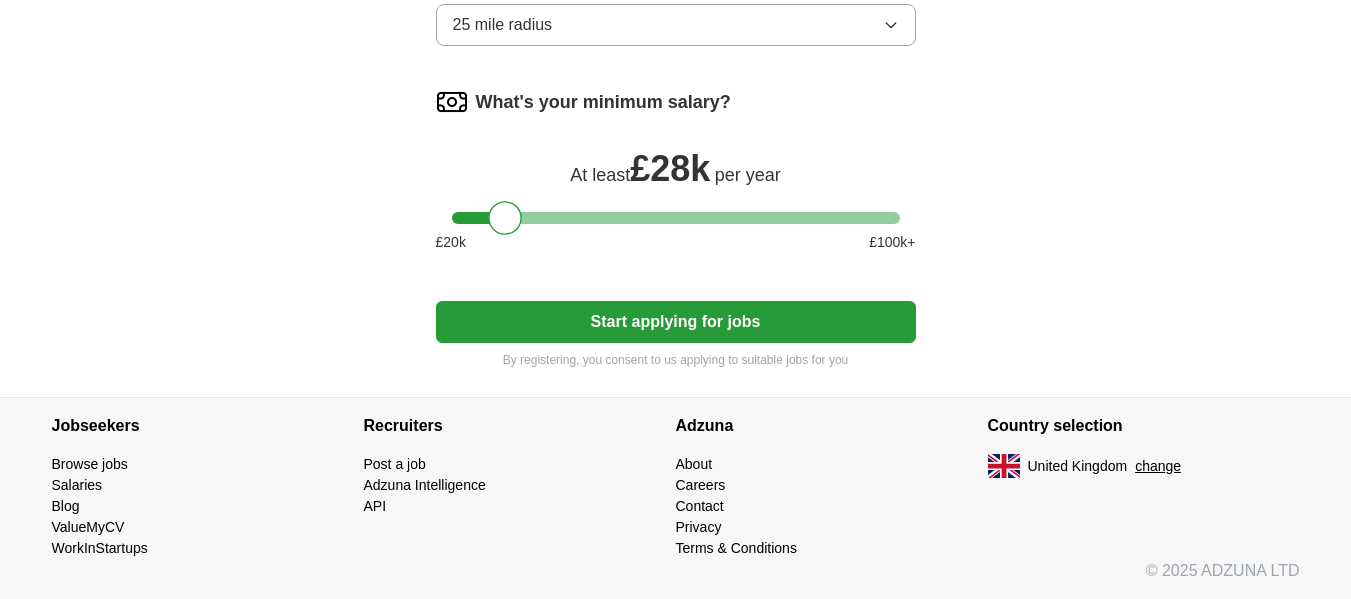 scroll, scrollTop: 1164, scrollLeft: 0, axis: vertical 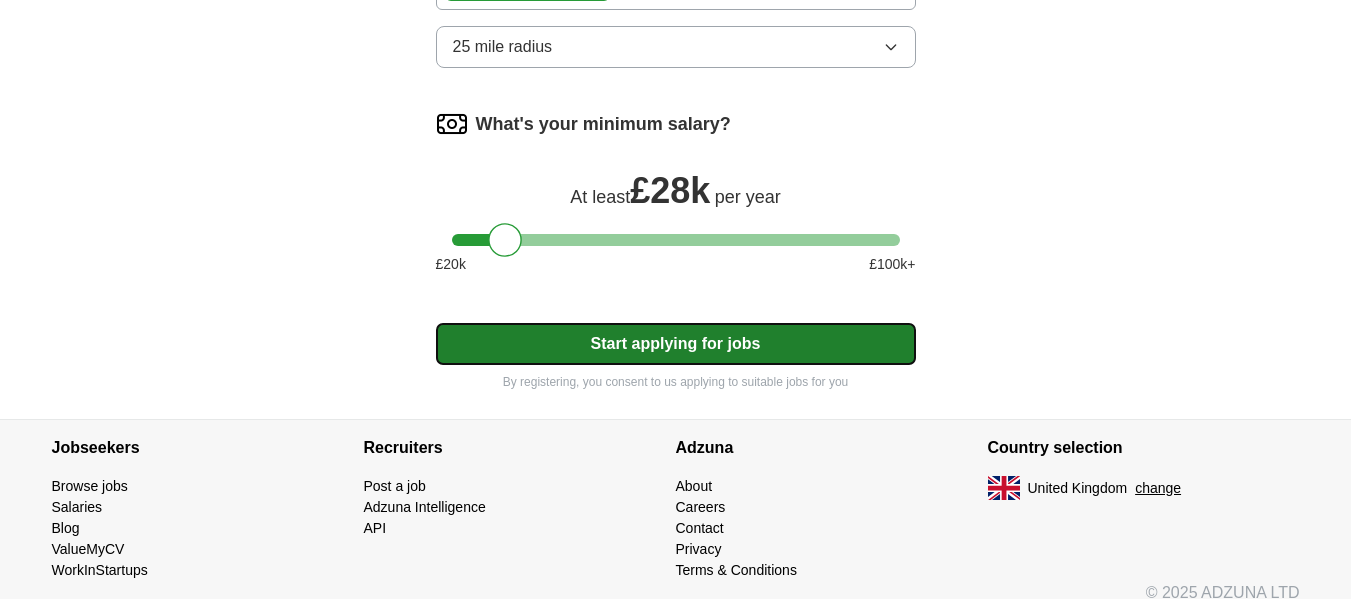 click on "Start applying for jobs" at bounding box center (676, 344) 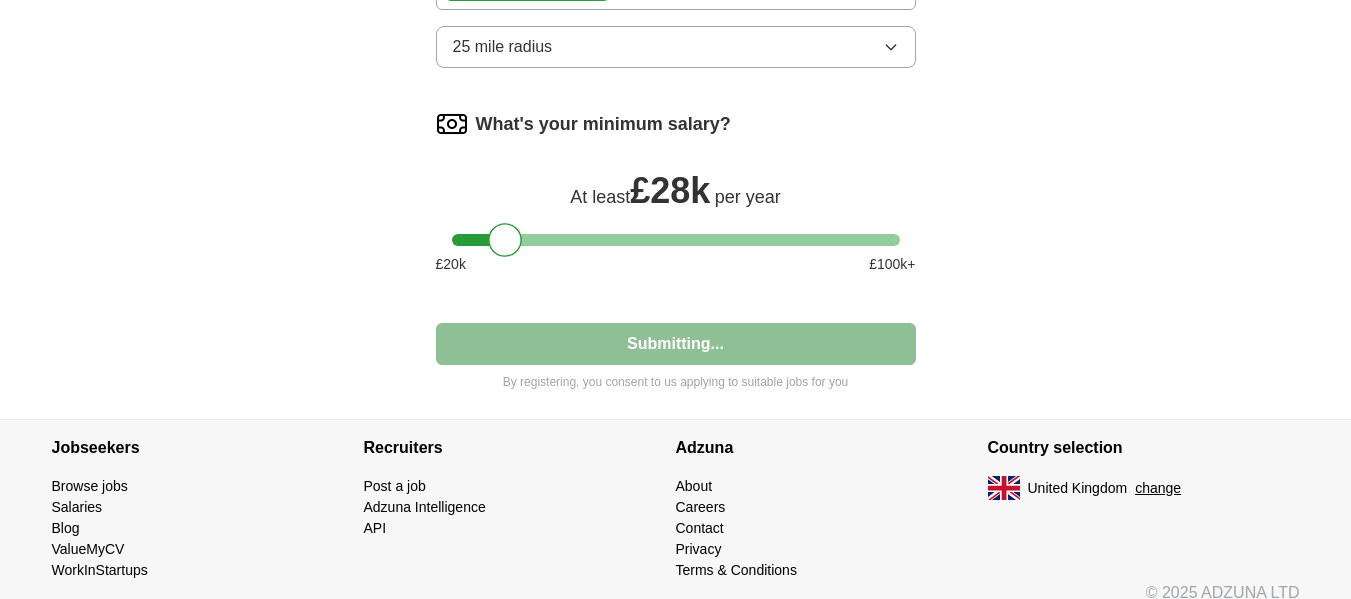 select on "**" 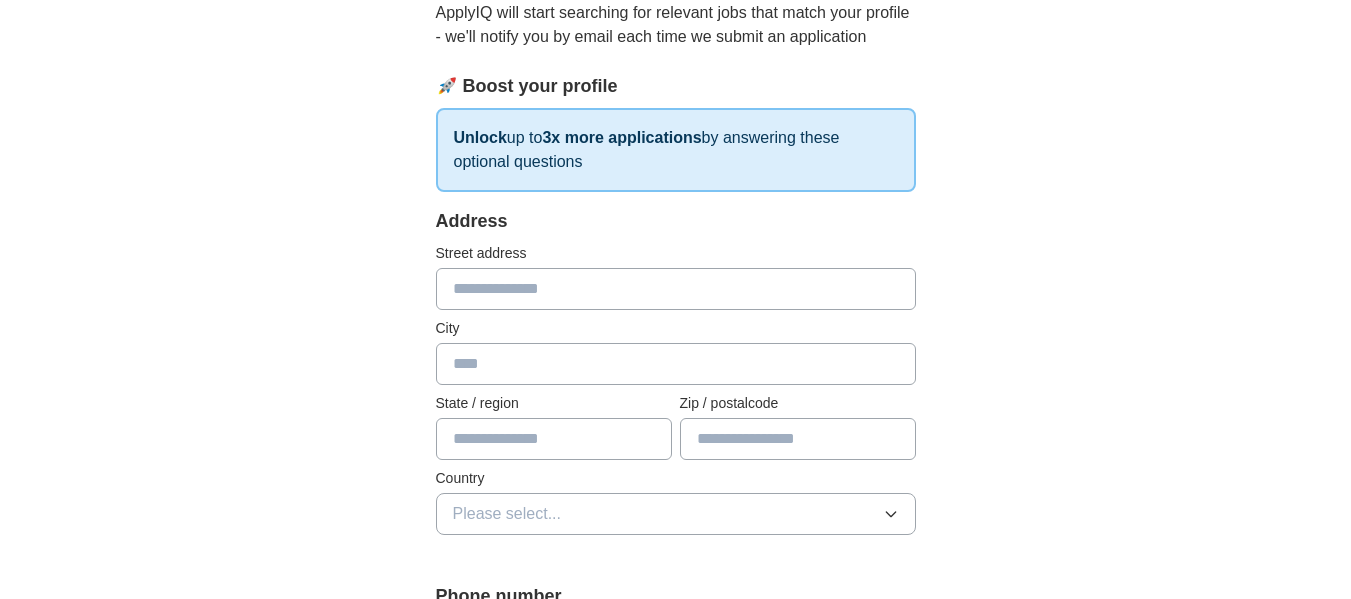 scroll, scrollTop: 245, scrollLeft: 0, axis: vertical 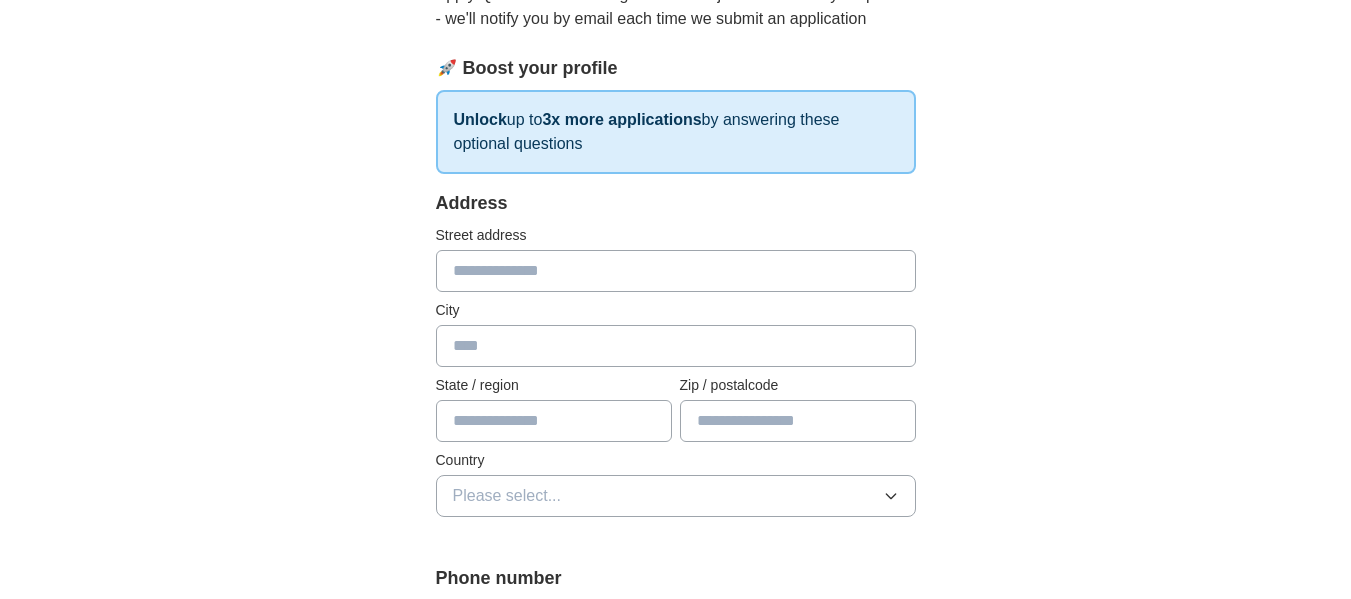click at bounding box center [676, 271] 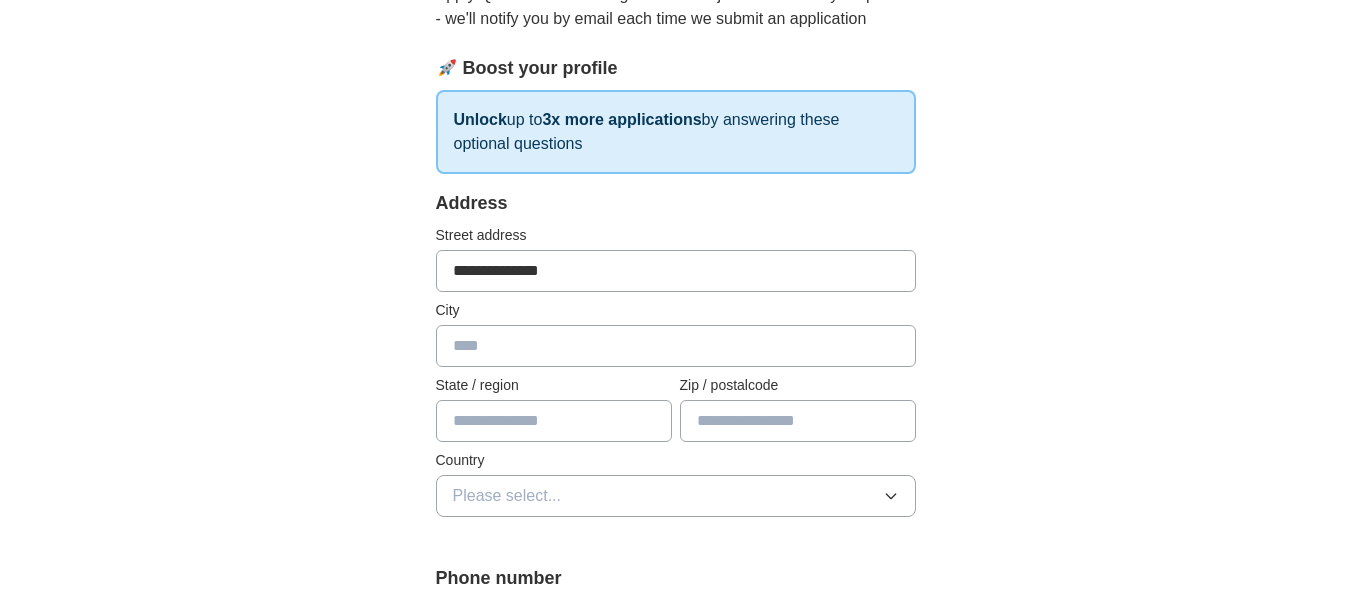 type on "*******" 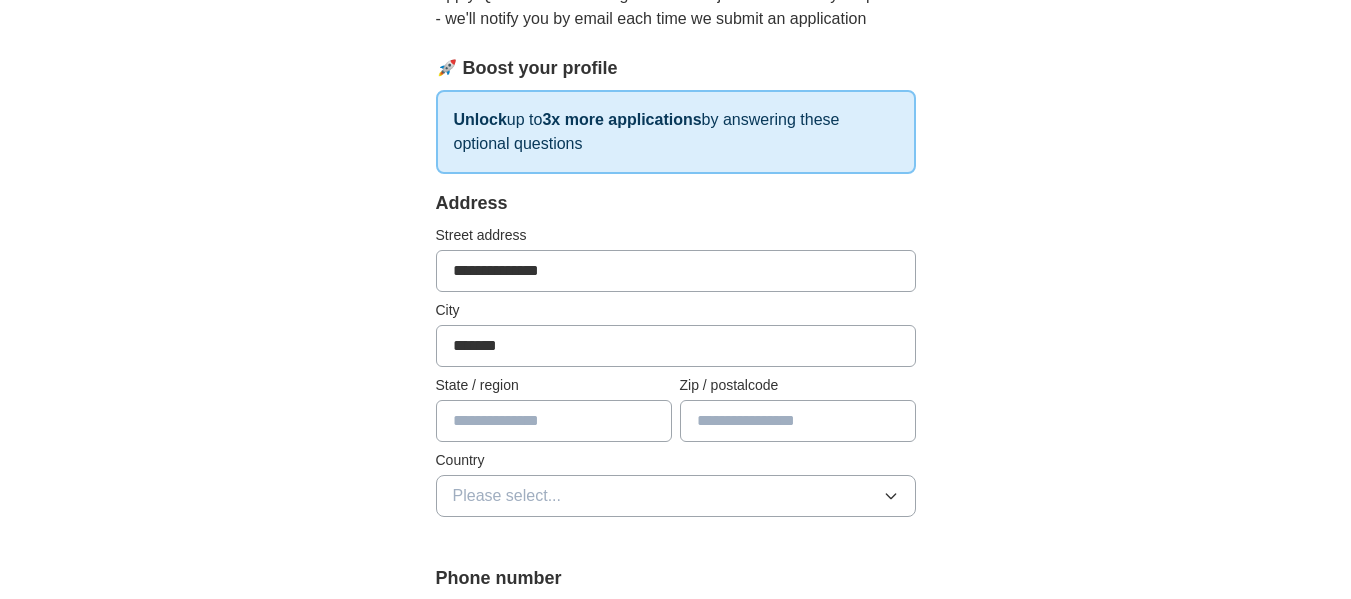 type on "*********" 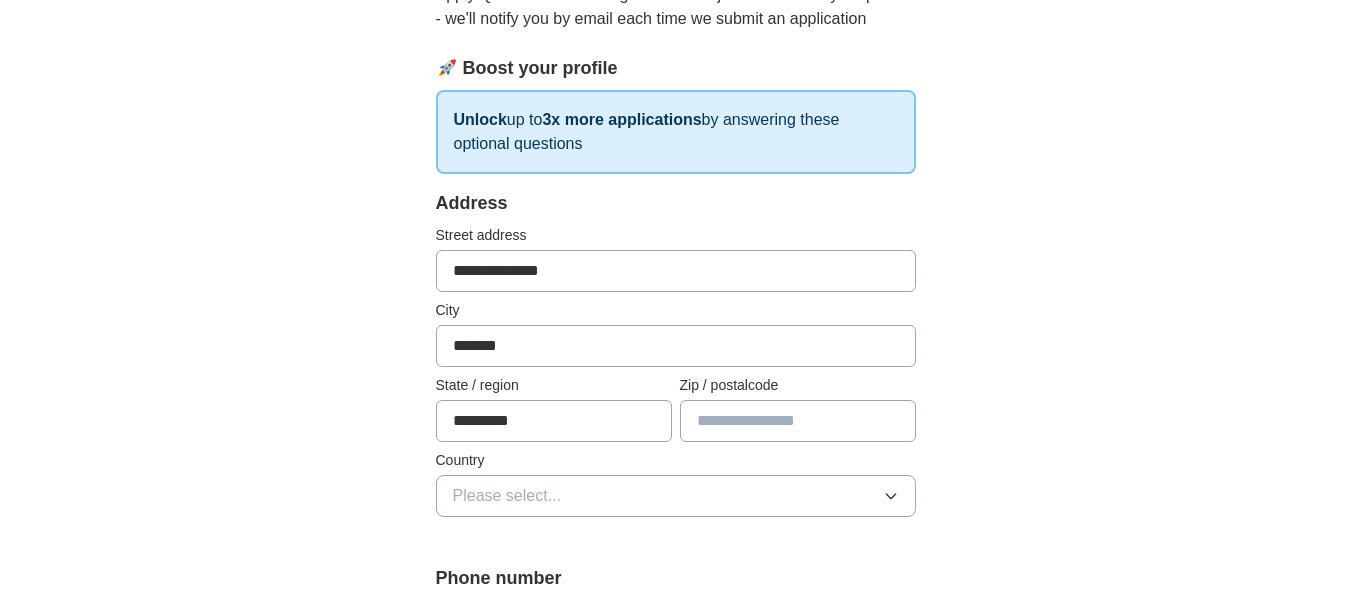 type on "********" 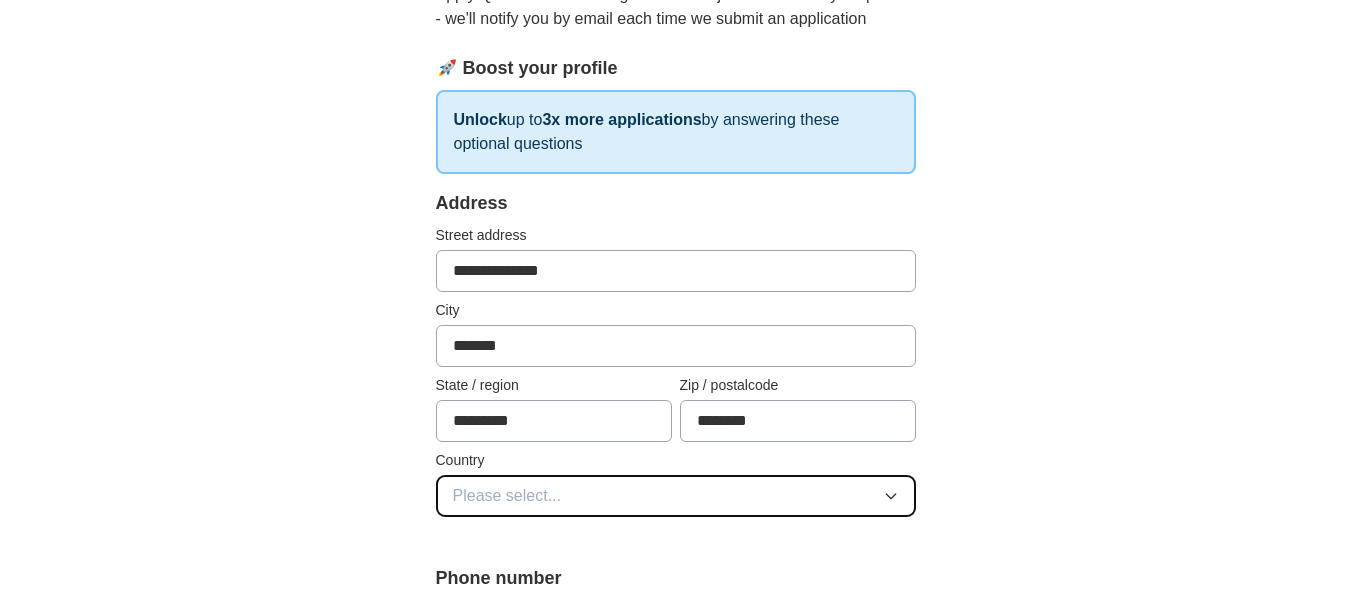 click on "Please select..." at bounding box center (676, 496) 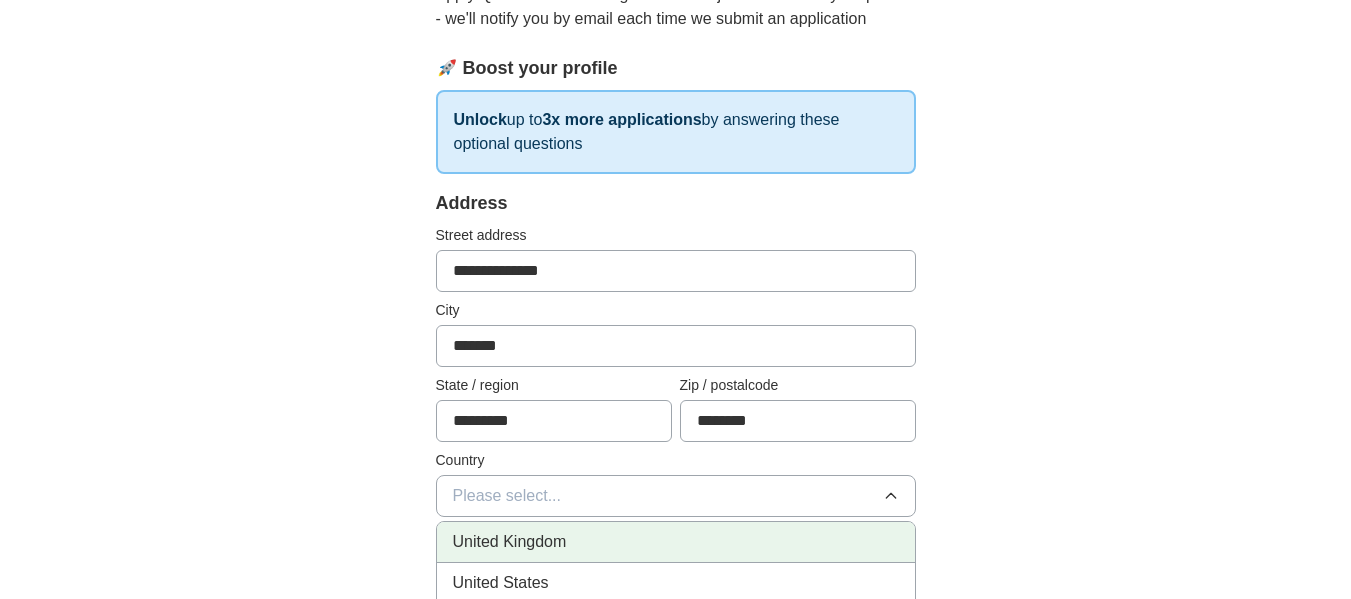 click on "United Kingdom" at bounding box center (676, 542) 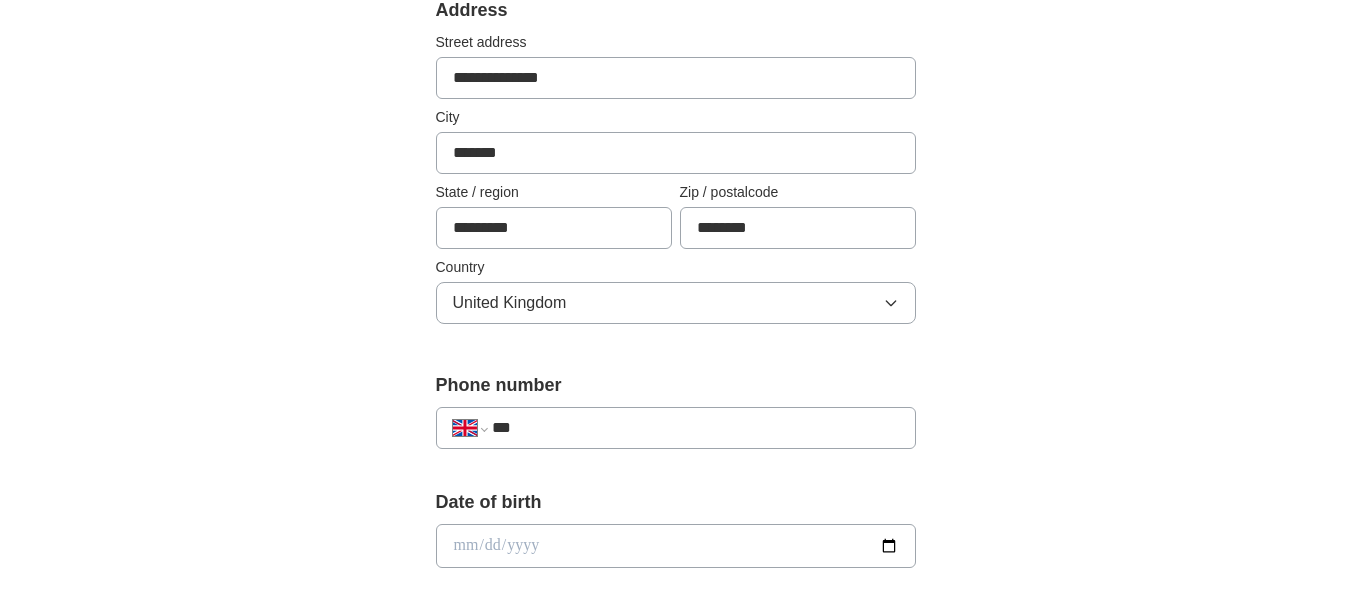 scroll, scrollTop: 475, scrollLeft: 0, axis: vertical 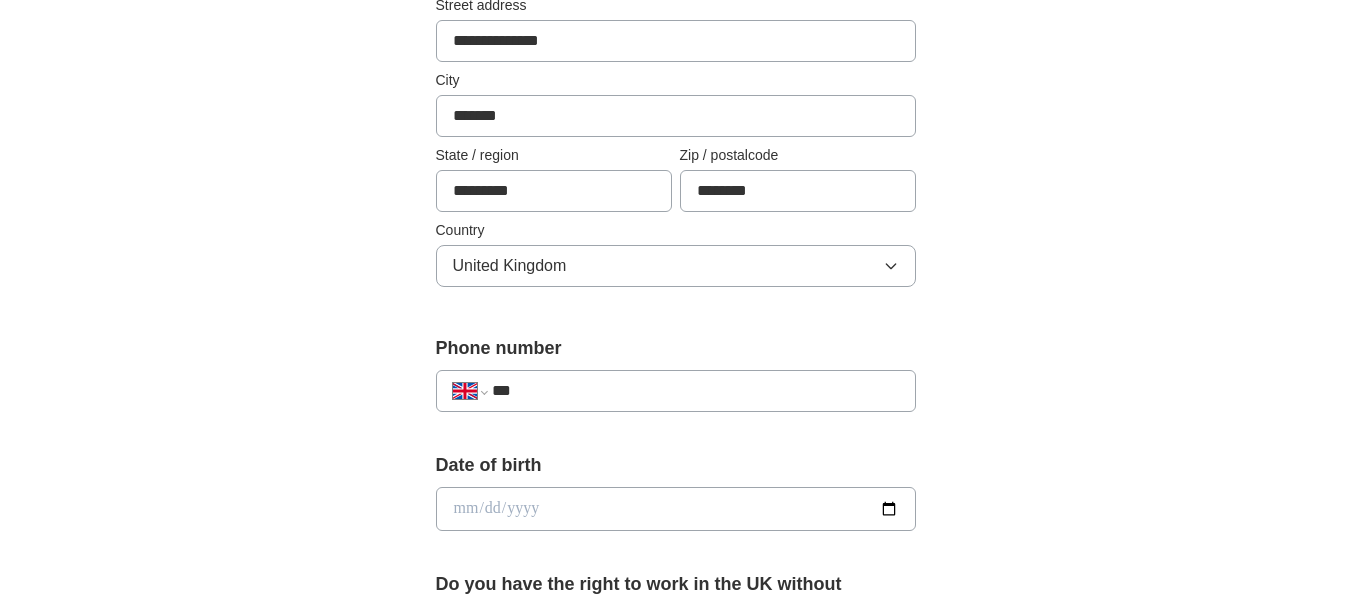 click on "***" at bounding box center [695, 391] 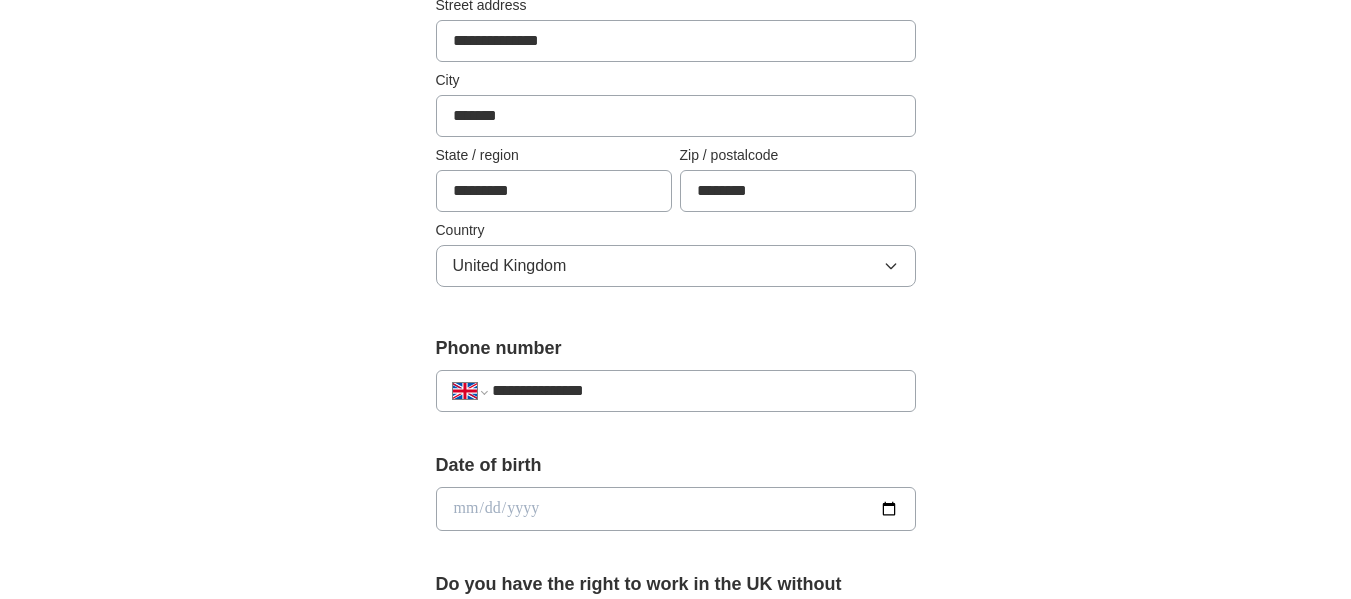 click at bounding box center (676, 509) 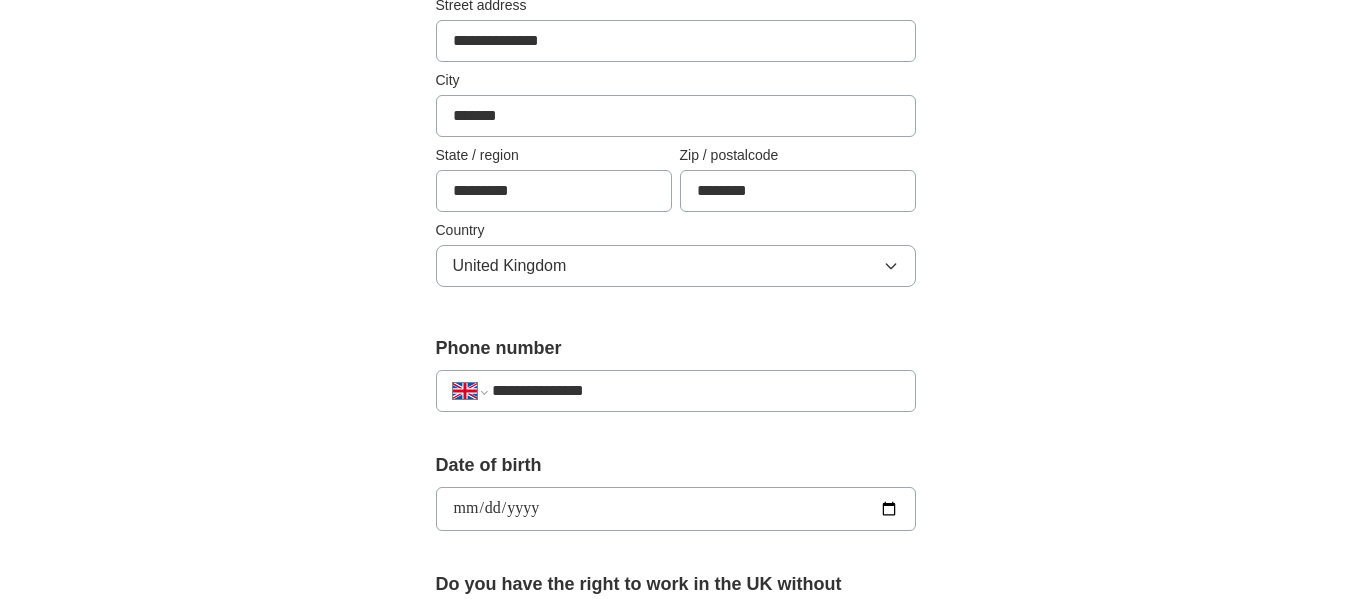 type on "**********" 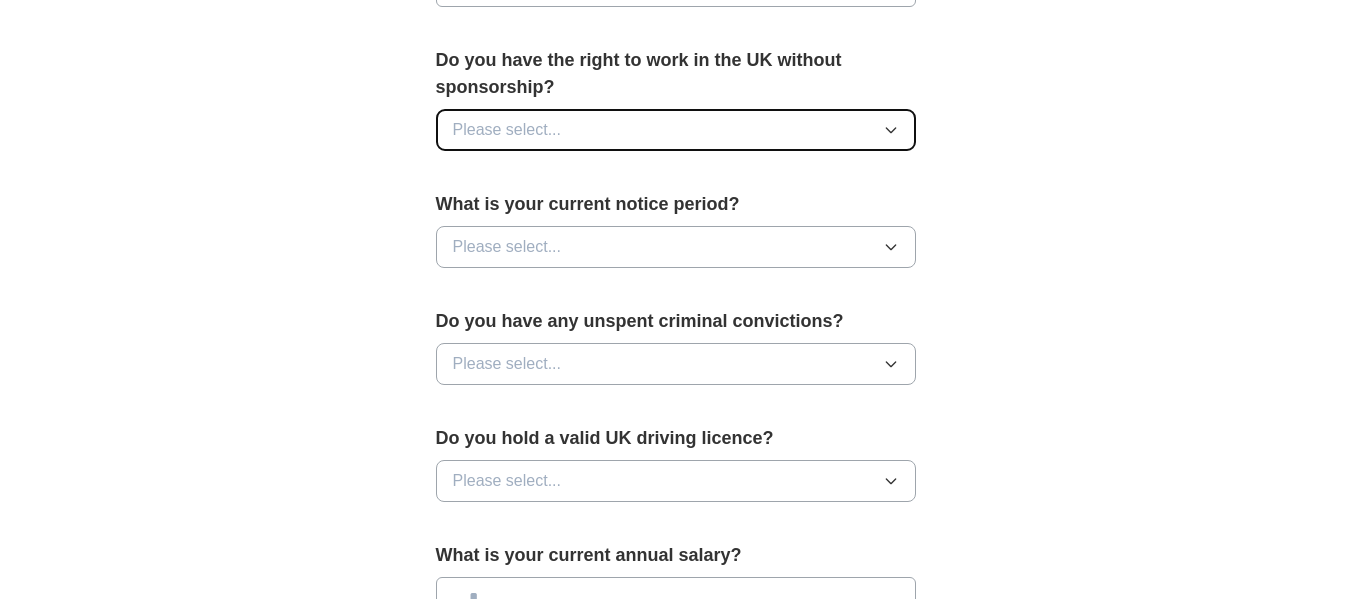 click 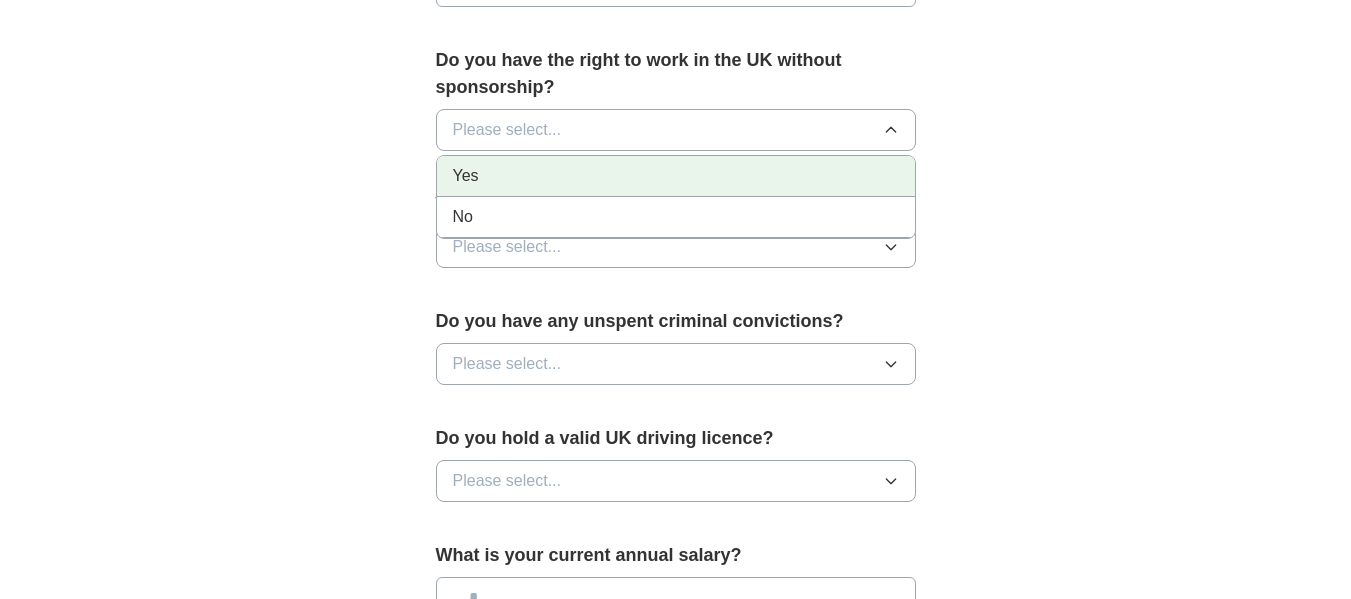 click on "Yes" at bounding box center [676, 176] 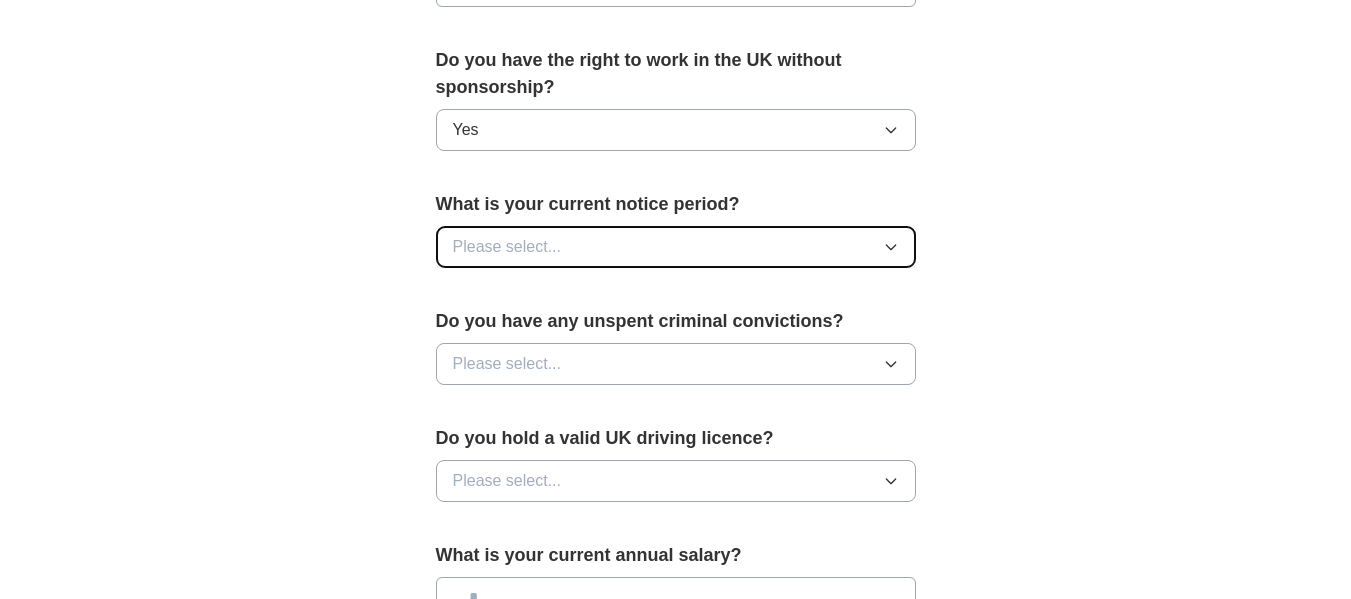 click on "Please select..." at bounding box center (676, 247) 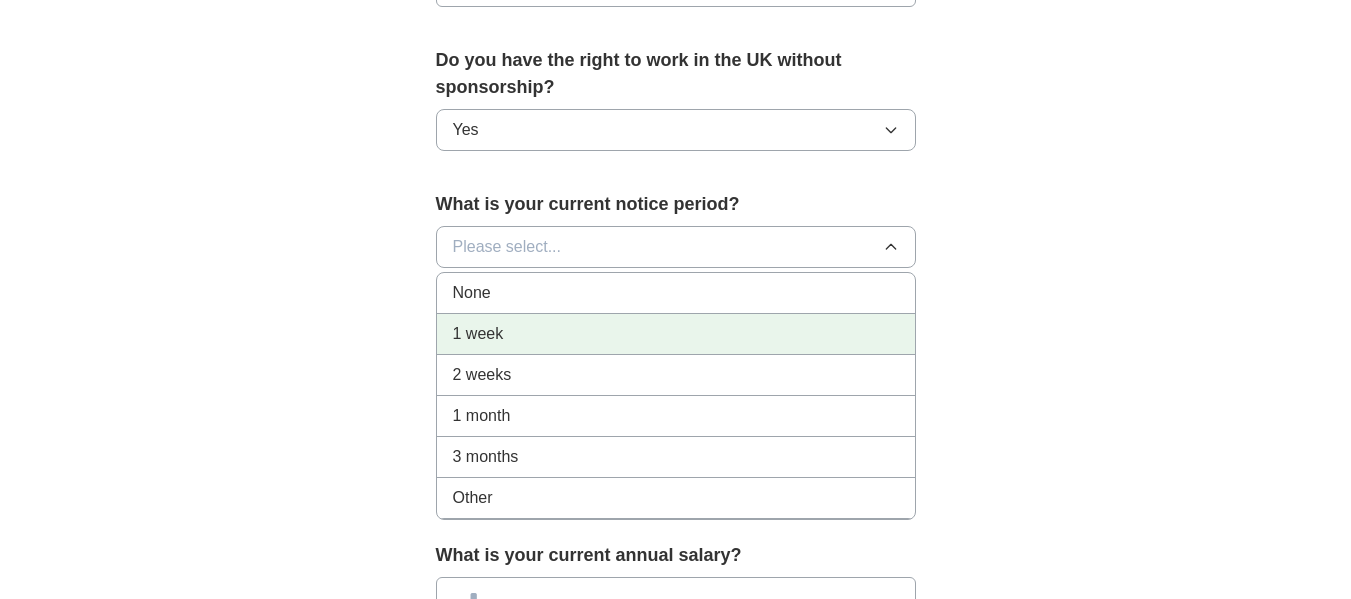 click on "1 week" at bounding box center (676, 334) 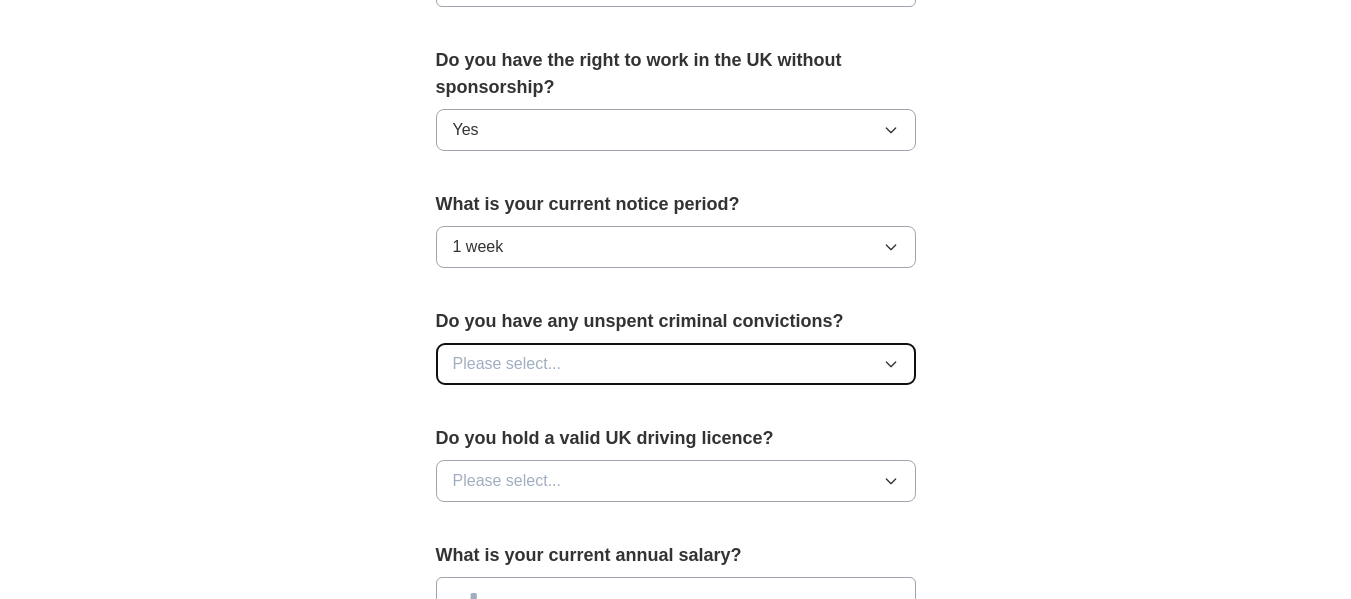 click 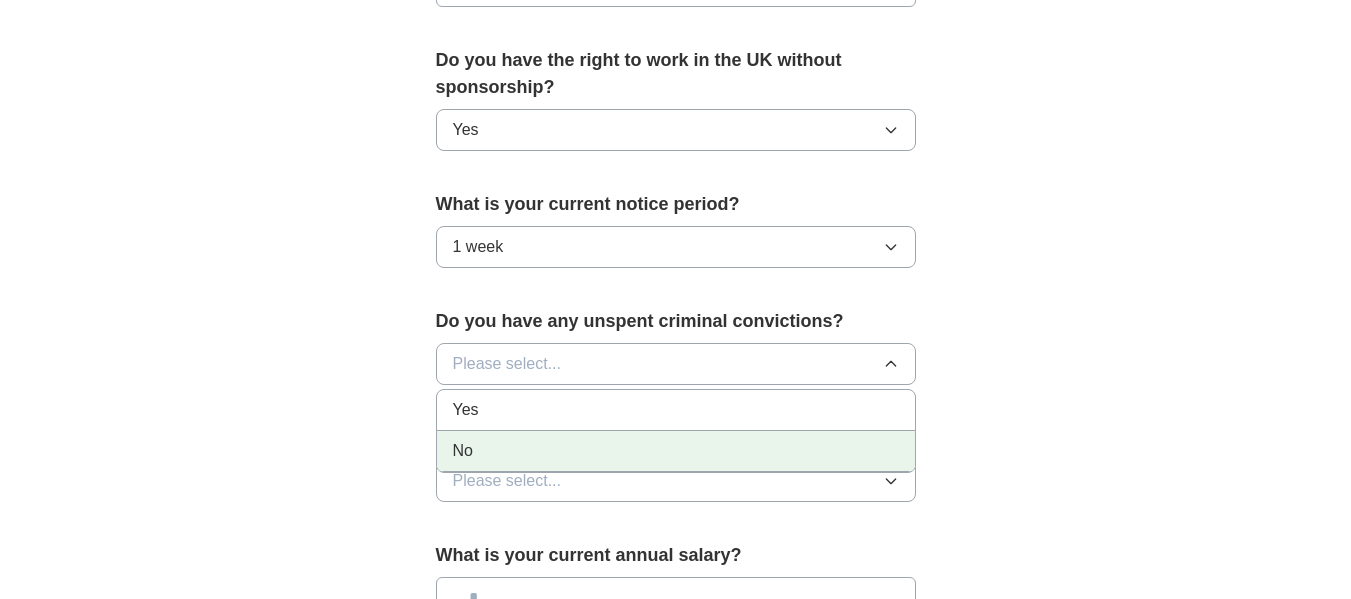 click on "No" at bounding box center [676, 451] 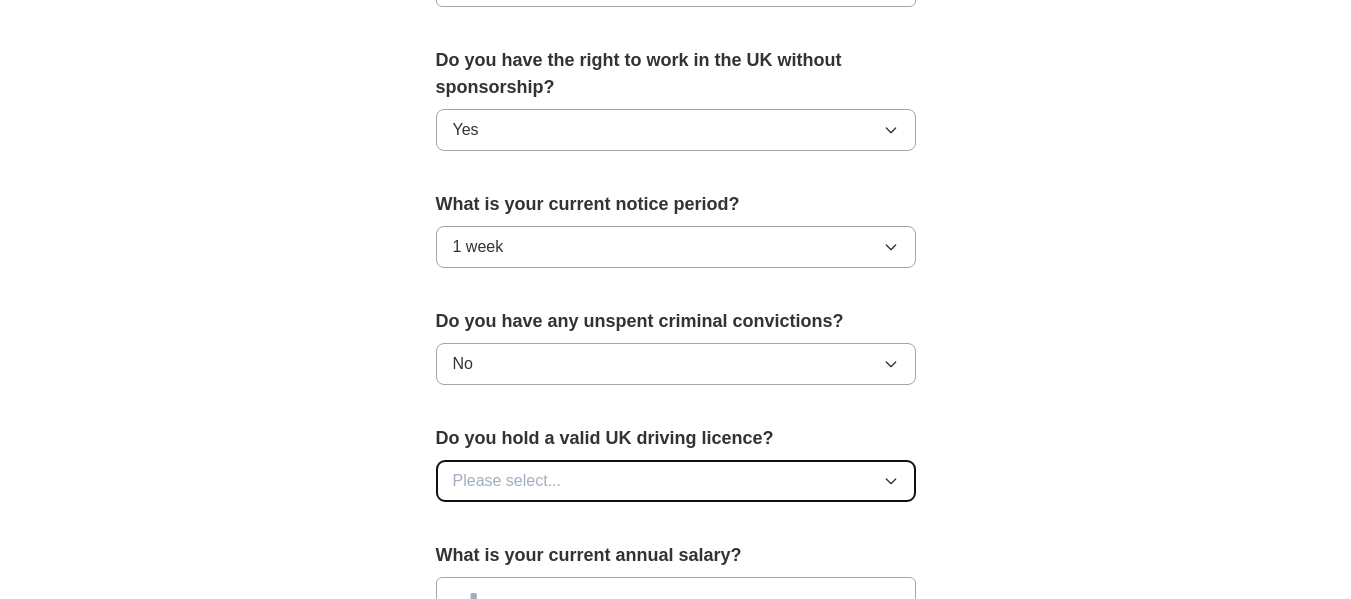 click on "Please select..." at bounding box center (676, 481) 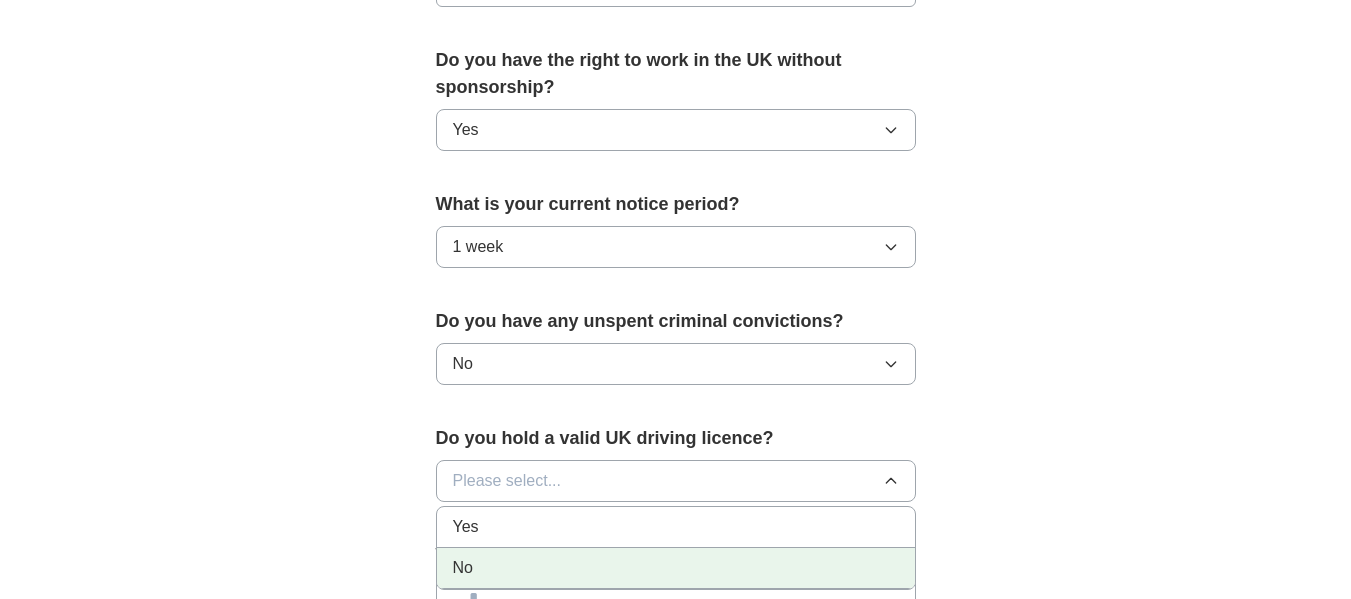 click on "No" at bounding box center (676, 568) 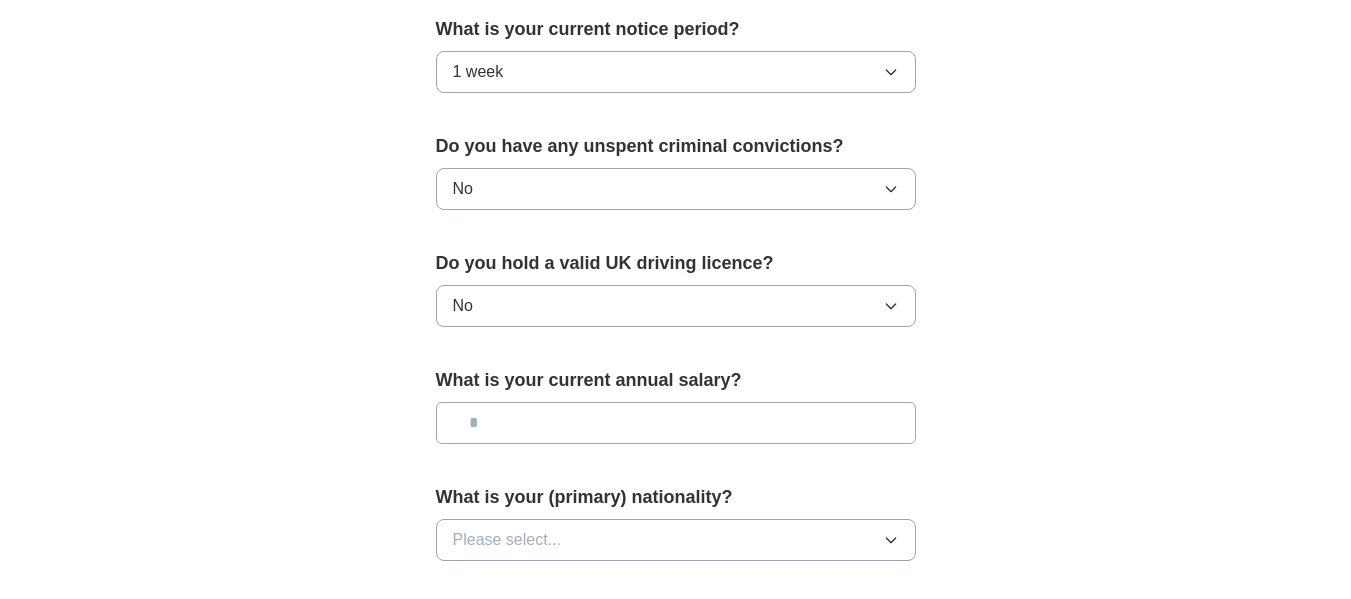 scroll, scrollTop: 1178, scrollLeft: 0, axis: vertical 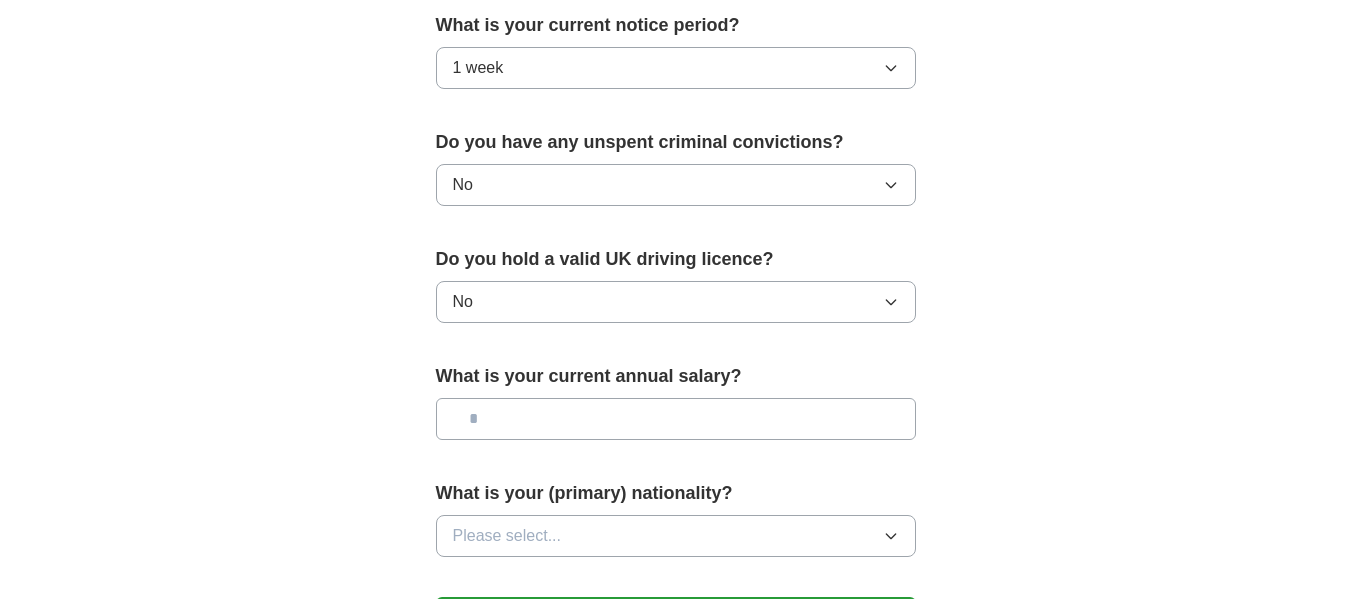 click at bounding box center [676, 419] 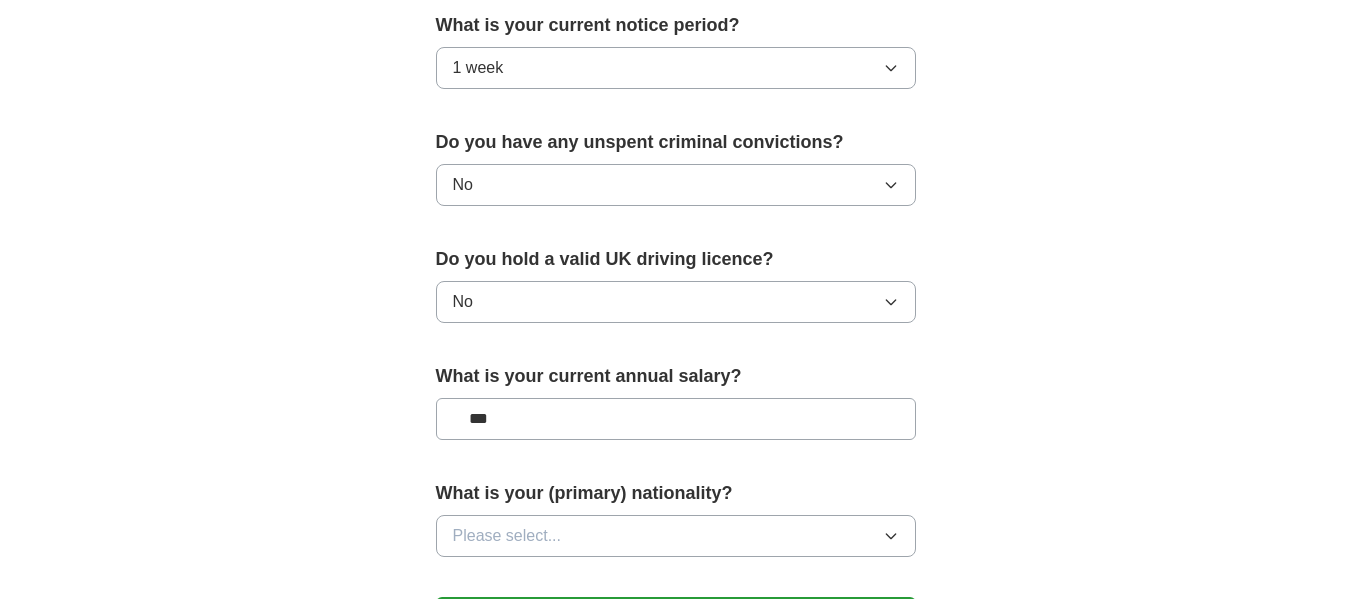 type on "***" 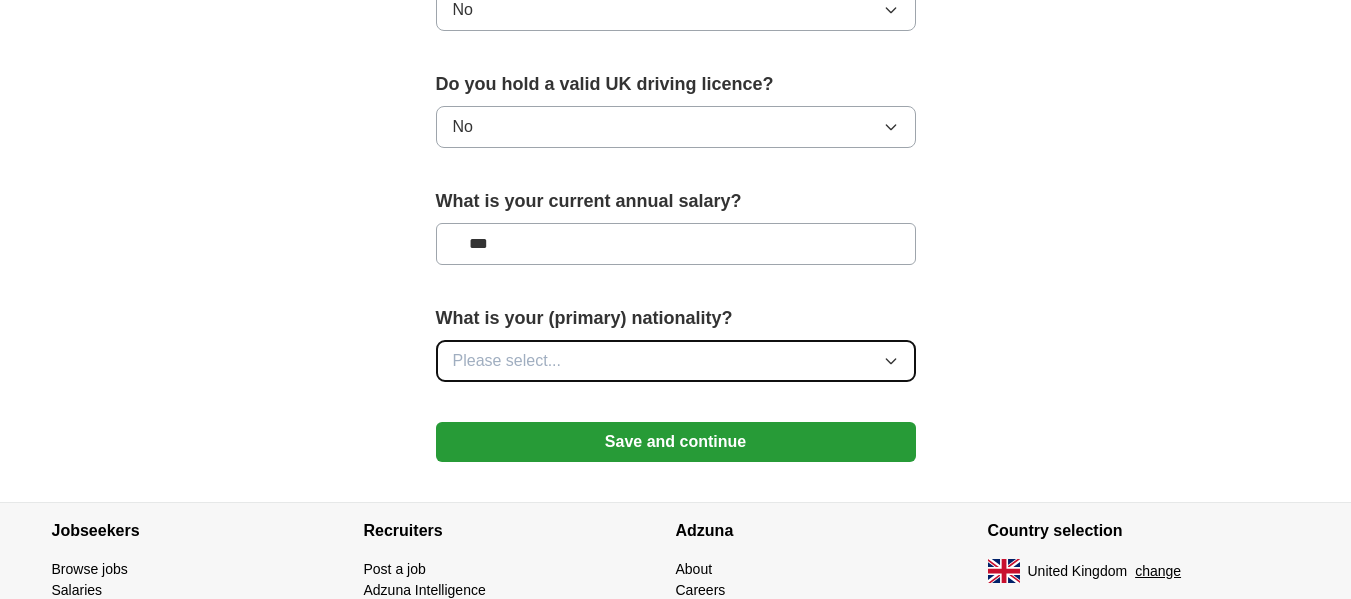 click on "Please select..." at bounding box center (676, 361) 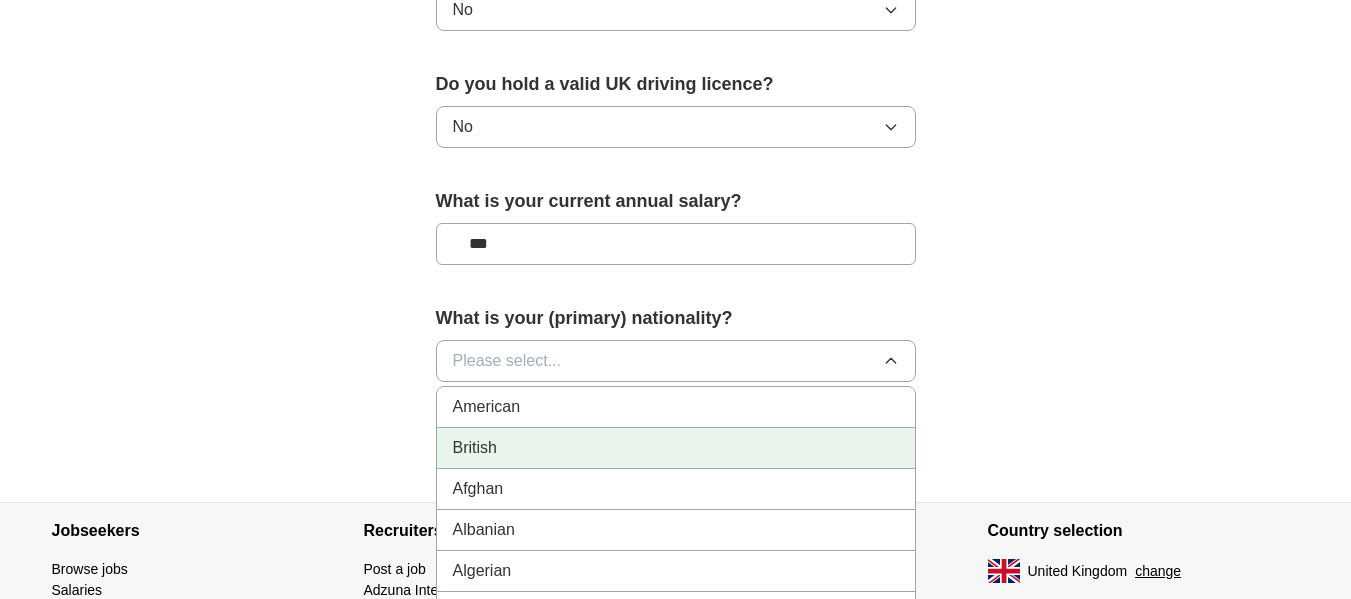 click on "British" at bounding box center [676, 448] 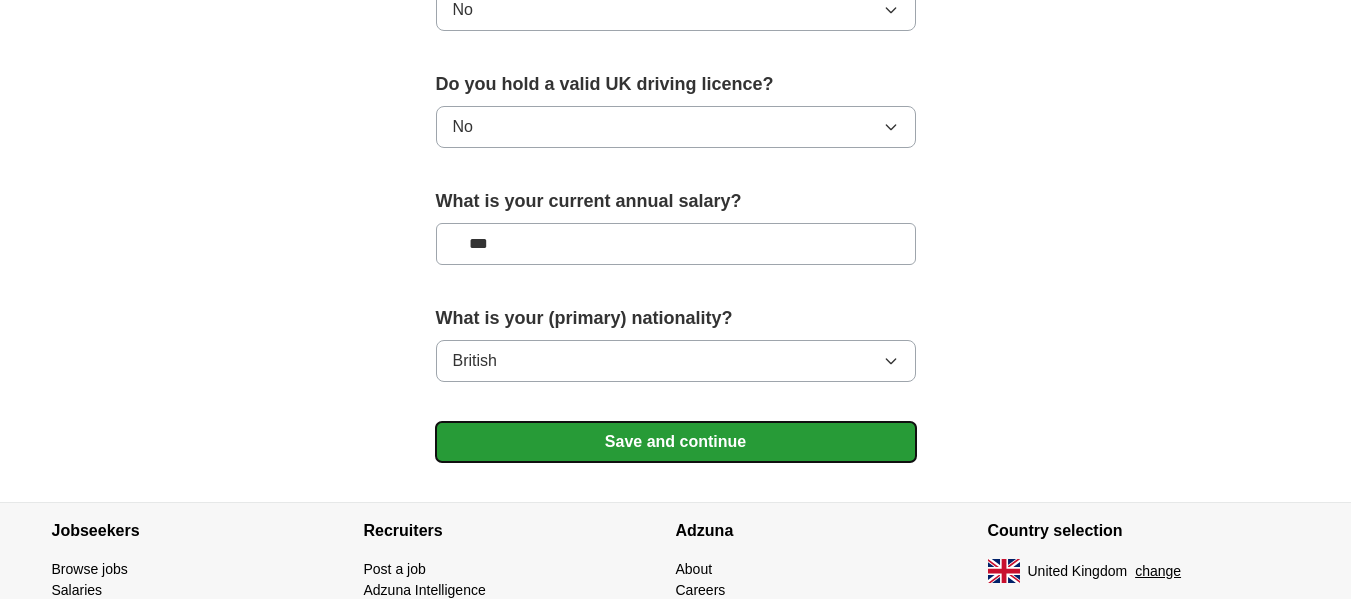 click on "Save and continue" at bounding box center [676, 442] 